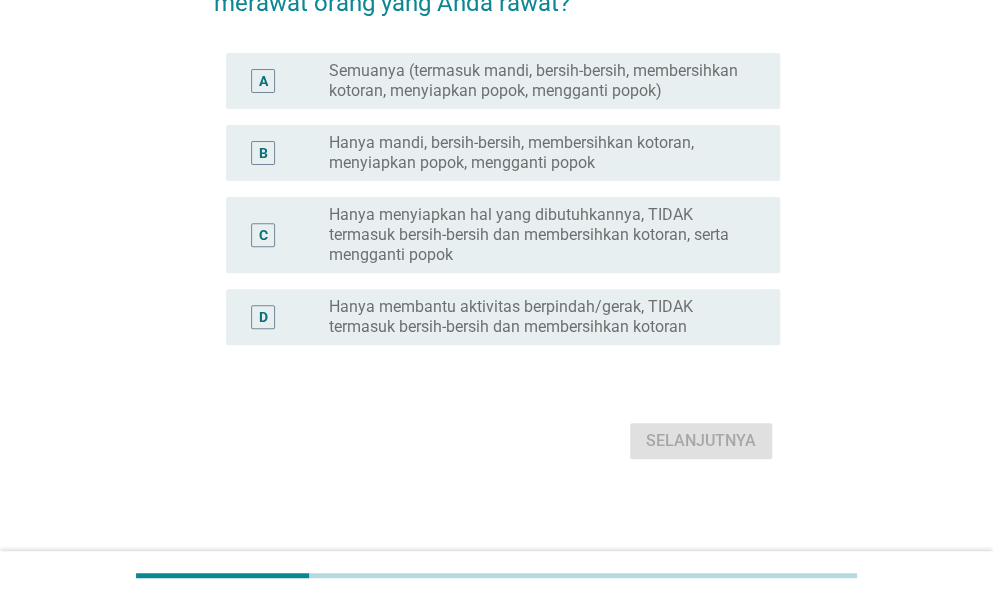 scroll, scrollTop: 162, scrollLeft: 0, axis: vertical 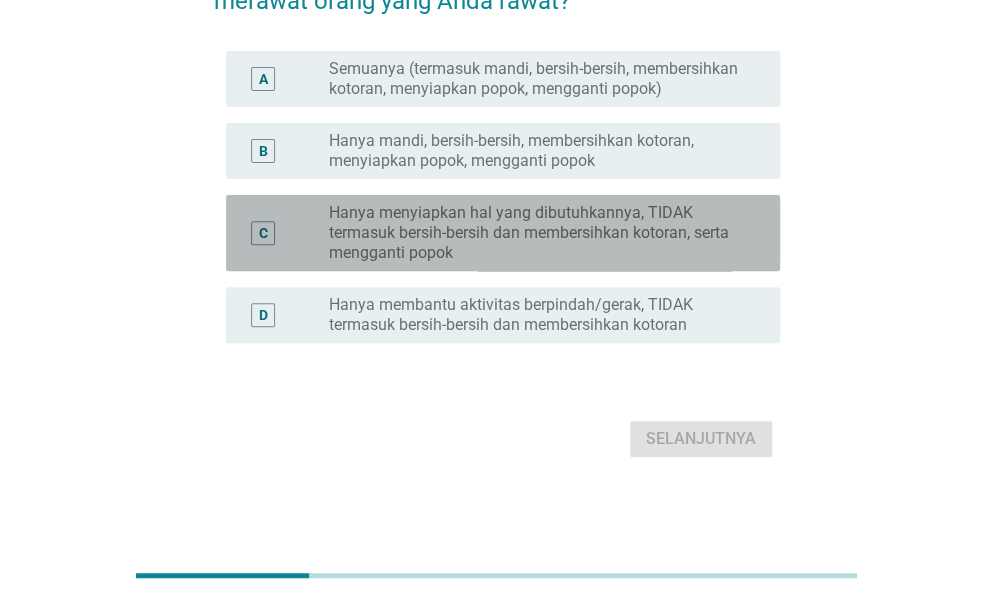 click on "Hanya menyiapkan hal yang dibutuhkannya, TIDAK termasuk bersih-bersih dan membersihkan kotoran, serta mengganti popok" at bounding box center [538, 233] 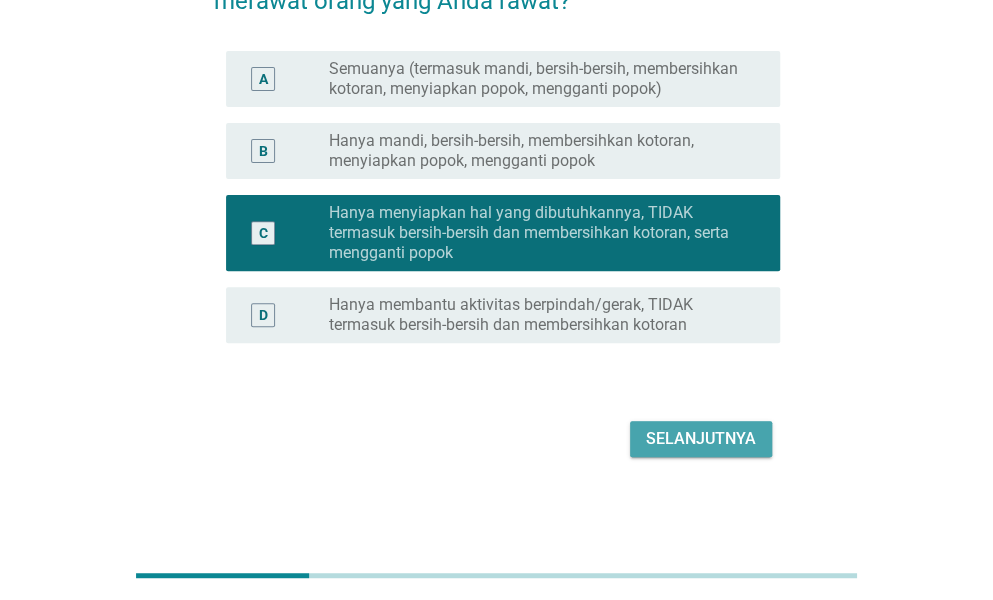 click on "Selanjutnya" at bounding box center [701, 439] 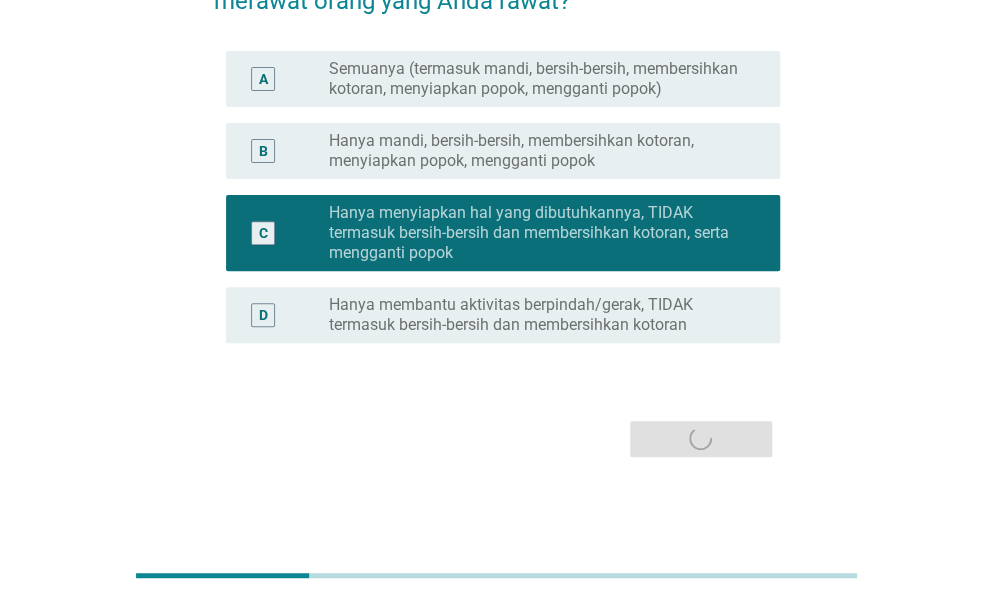 scroll, scrollTop: 0, scrollLeft: 0, axis: both 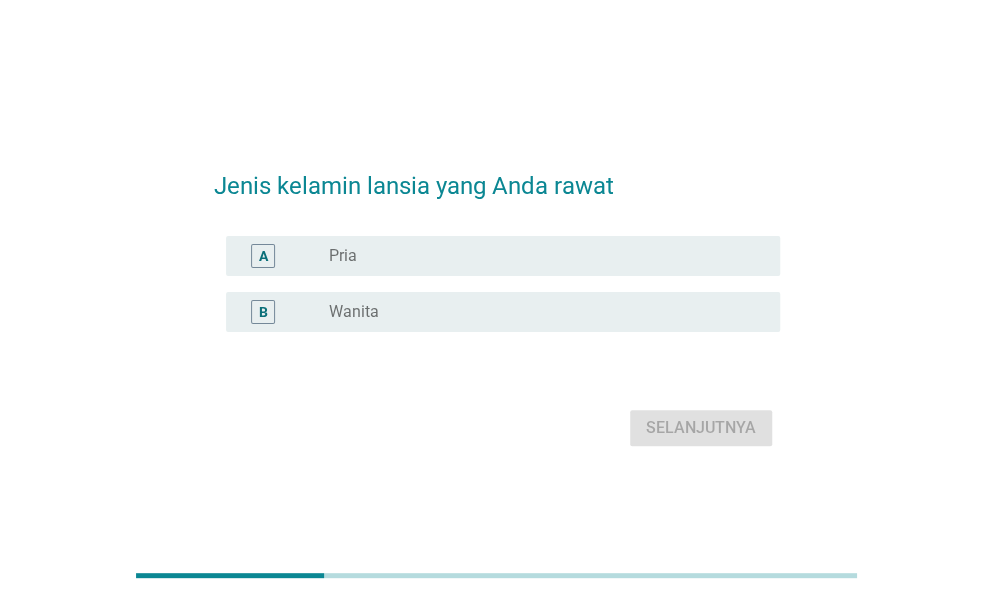 click on "radio_button_unchecked Wanita" at bounding box center (538, 312) 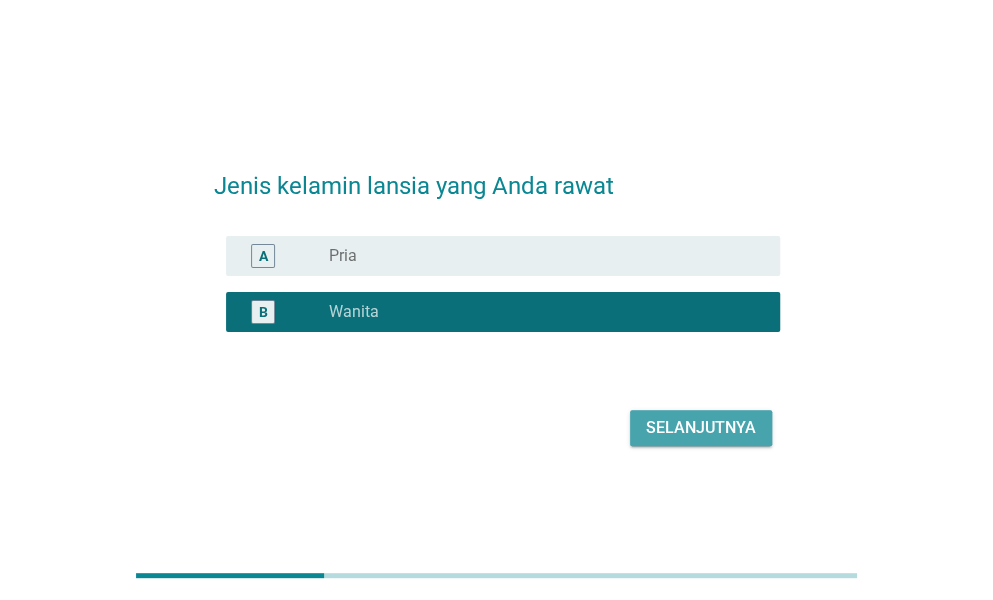 click on "Selanjutnya" at bounding box center [701, 428] 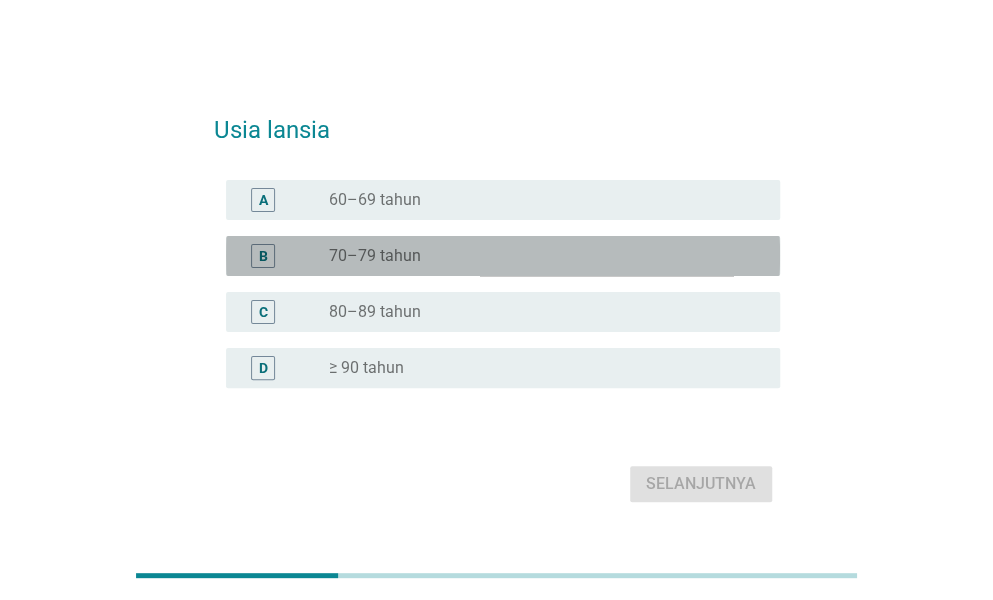 click on "C     radio_button_unchecked [AGE]" at bounding box center [503, 256] 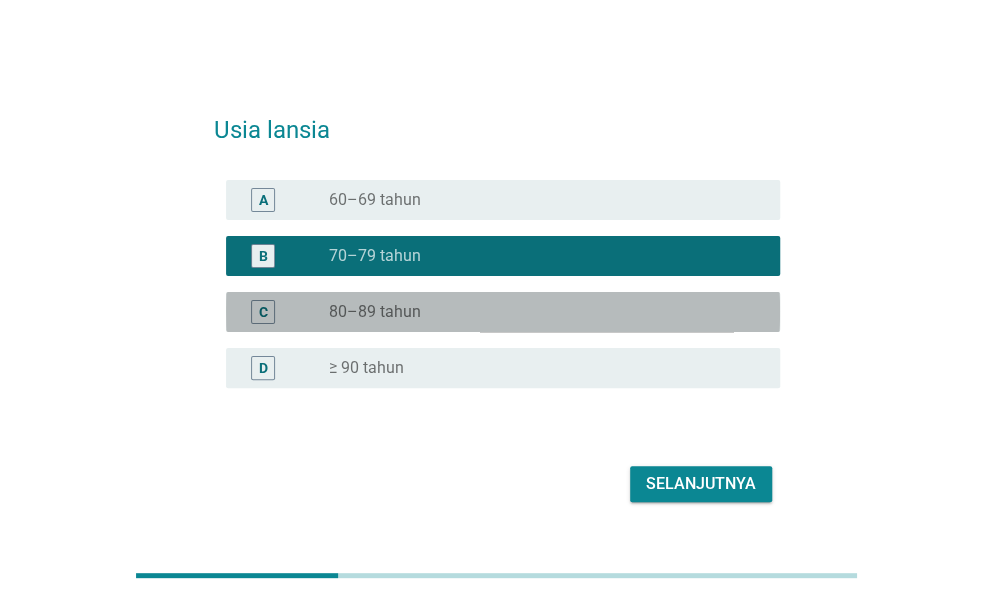 click on "C     radio_button_unchecked [AGE]" at bounding box center [503, 312] 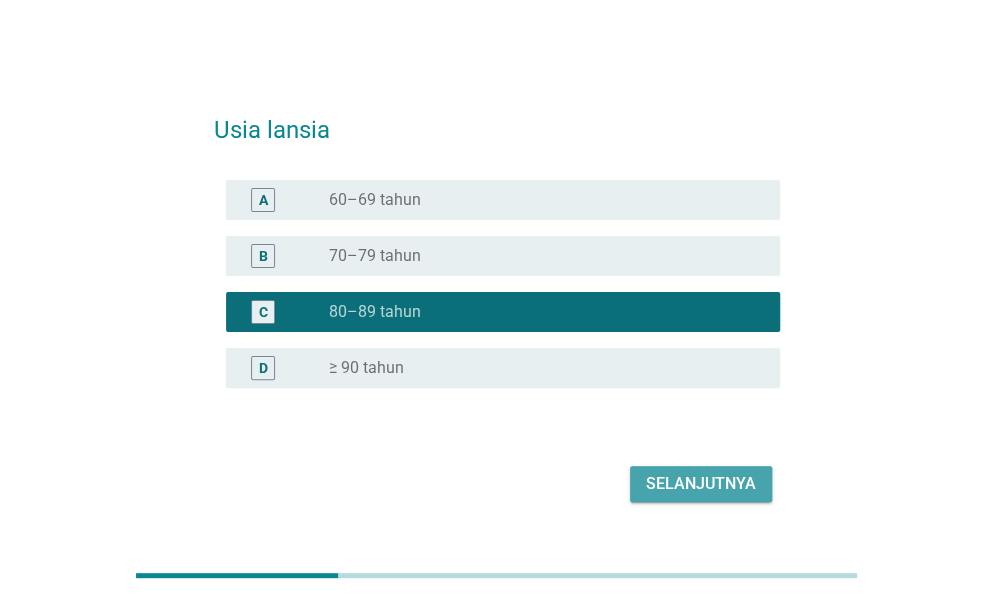 click on "Selanjutnya" at bounding box center (701, 484) 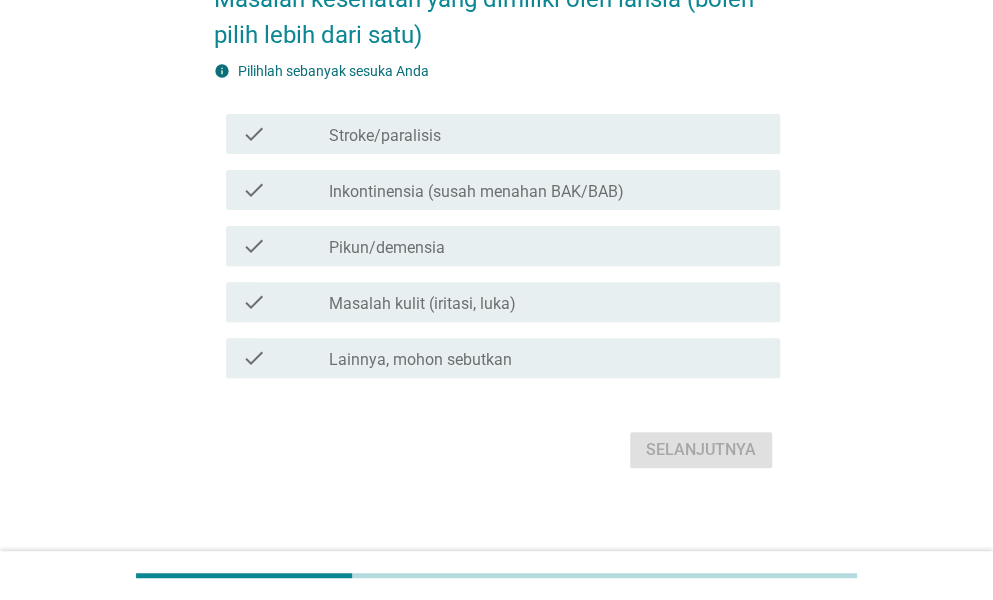 scroll, scrollTop: 129, scrollLeft: 0, axis: vertical 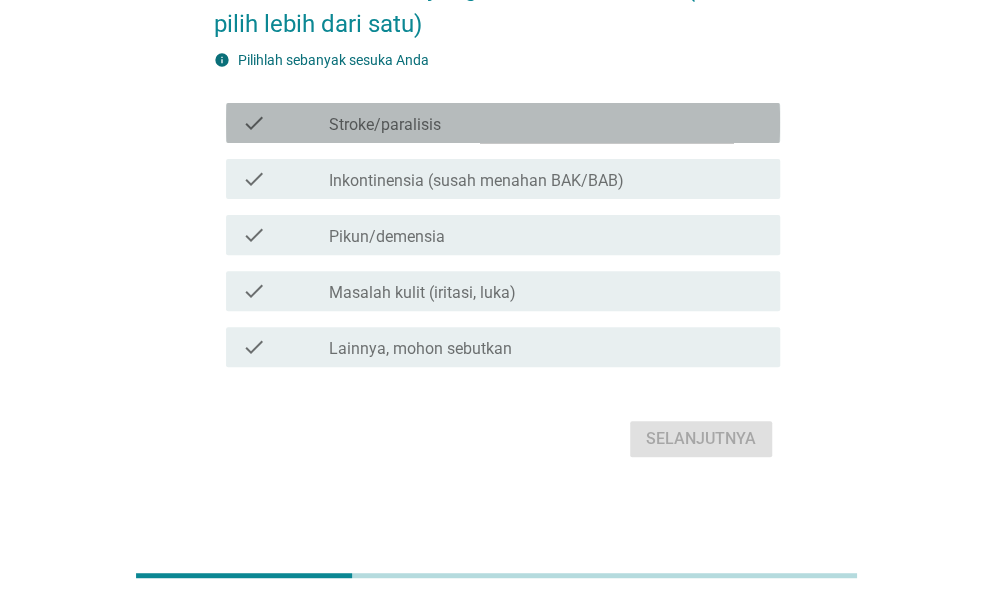 click on "check_box_outline_blank Stroke/paralisis" at bounding box center [546, 123] 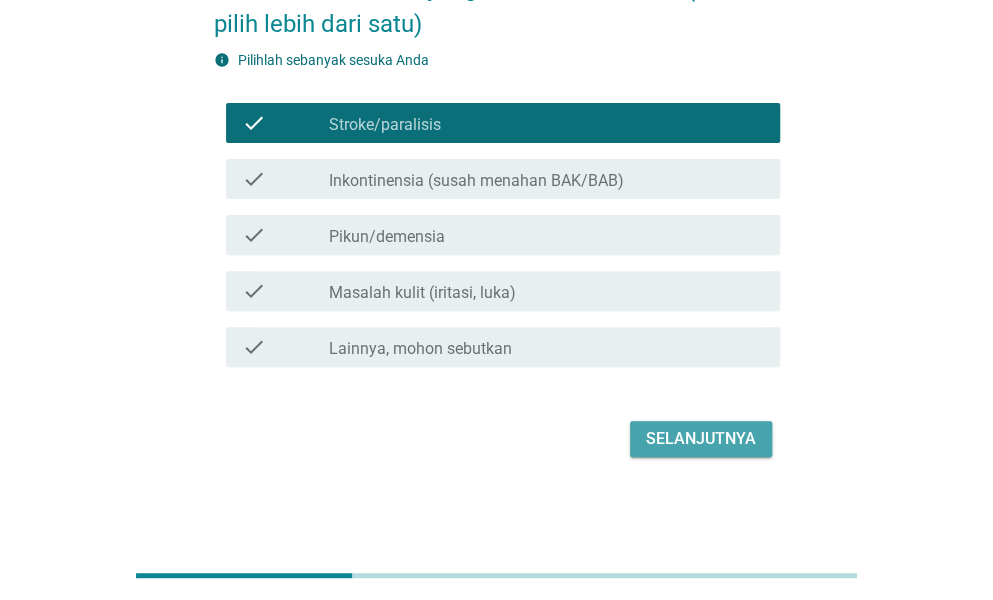 click on "Selanjutnya" at bounding box center [701, 439] 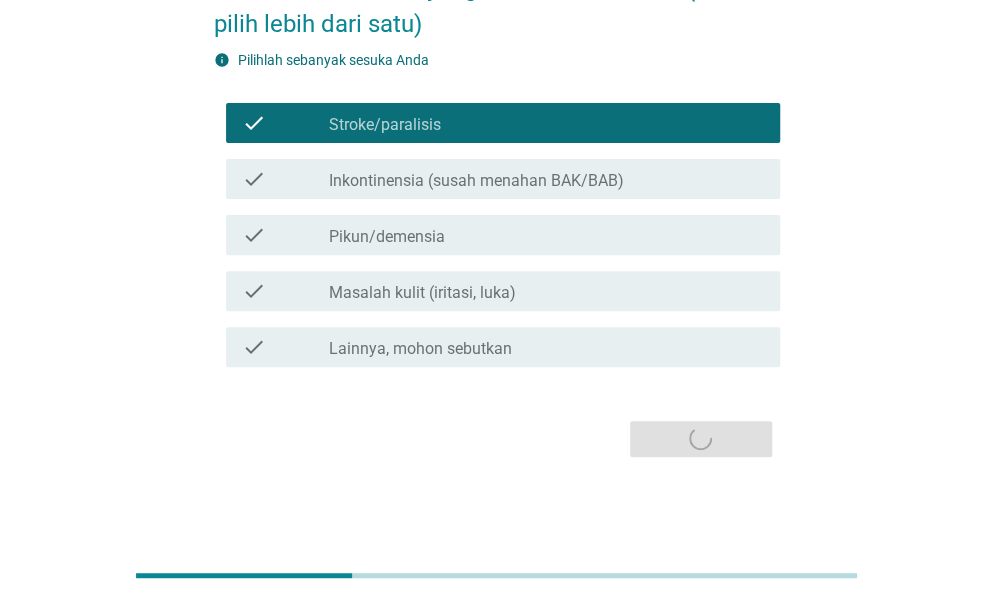 scroll, scrollTop: 0, scrollLeft: 0, axis: both 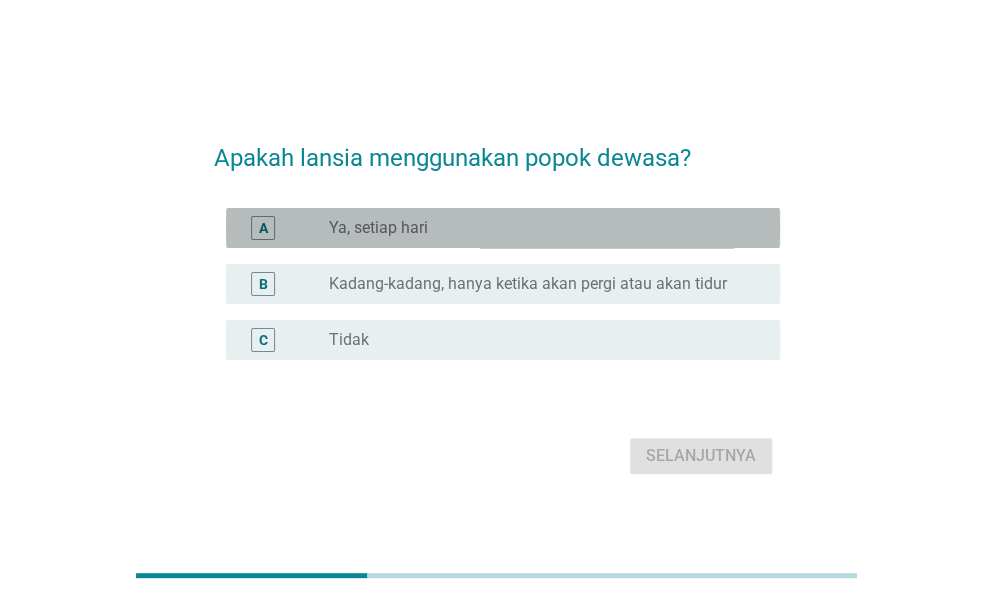 click on "radio_button_unchecked Ya, setiap hari" at bounding box center (538, 228) 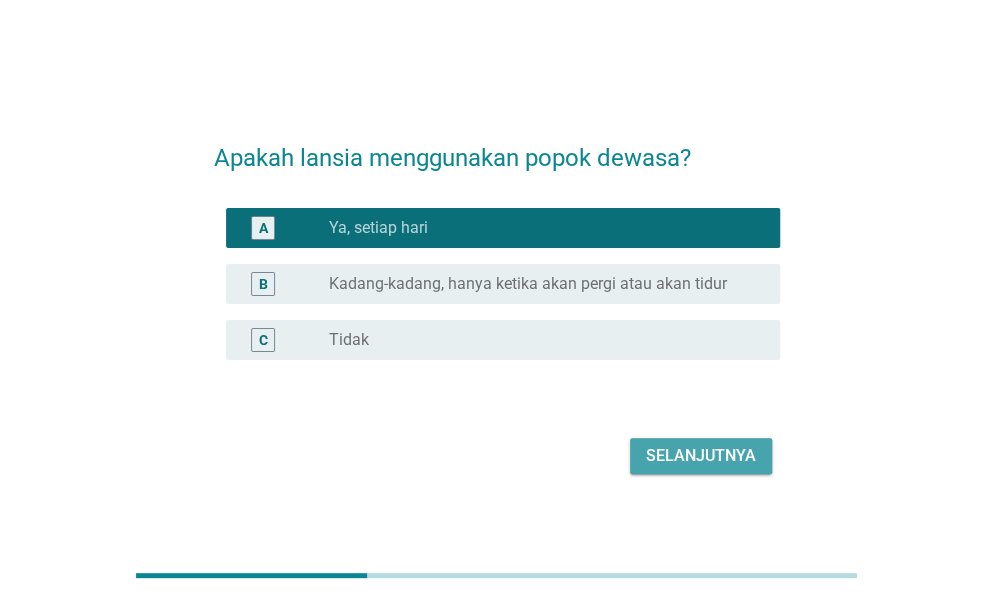 click on "Selanjutnya" at bounding box center (701, 456) 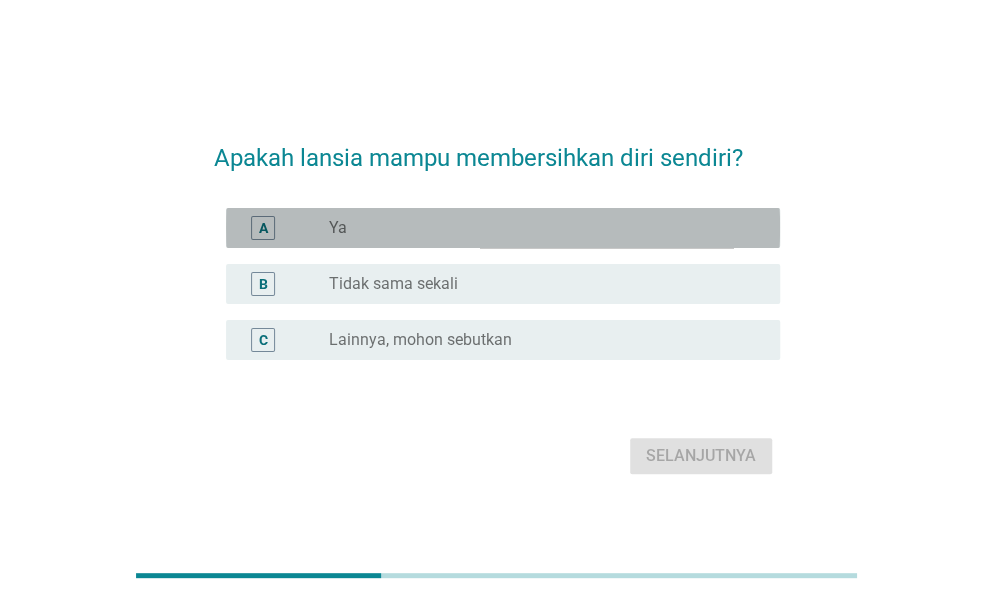 click on "radio_button_unchecked Ya" at bounding box center (538, 228) 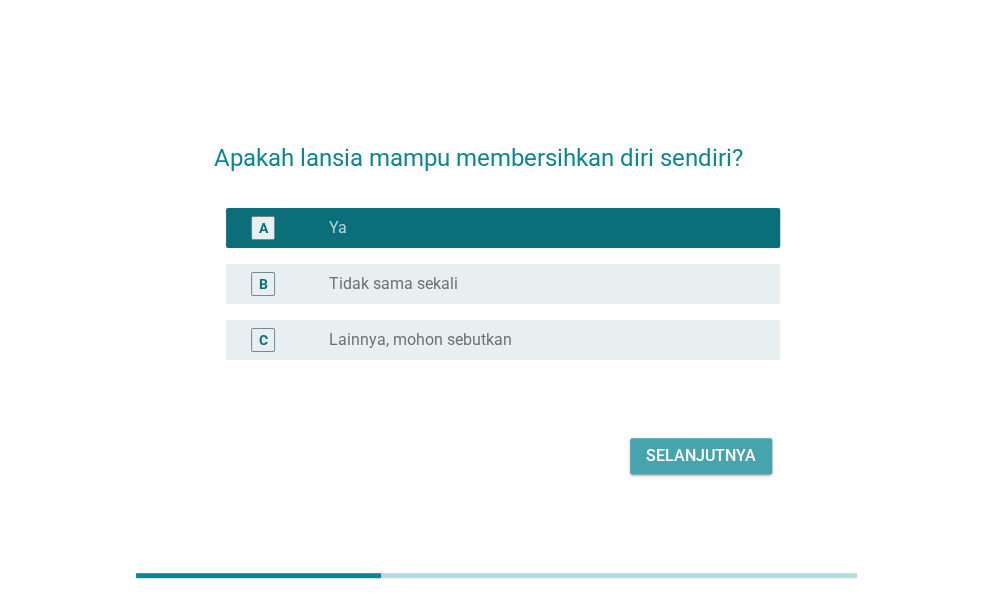 click on "Selanjutnya" at bounding box center [701, 456] 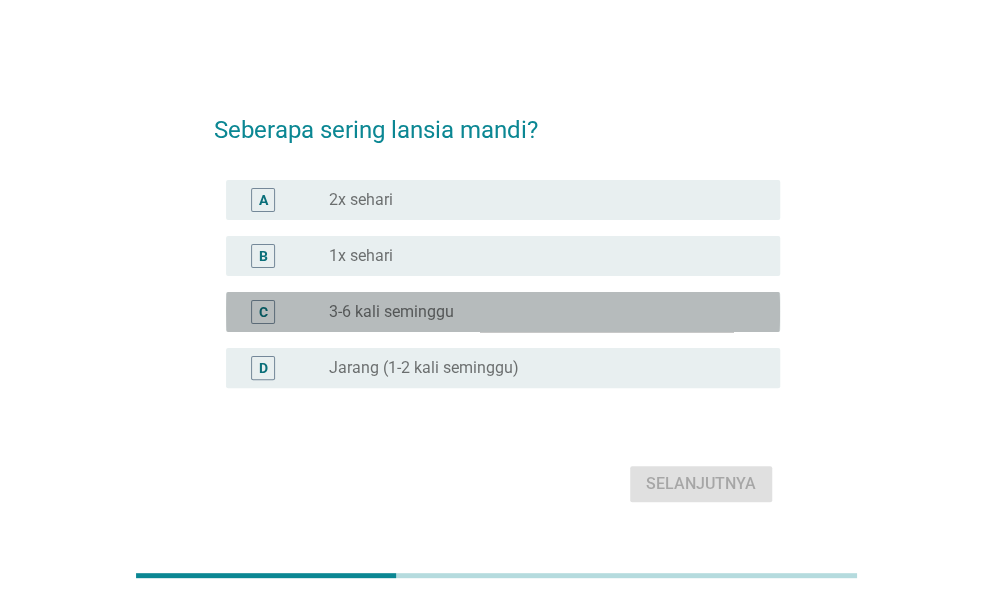 click on "radio_button_unchecked 3-6 kali seminggu" at bounding box center (538, 312) 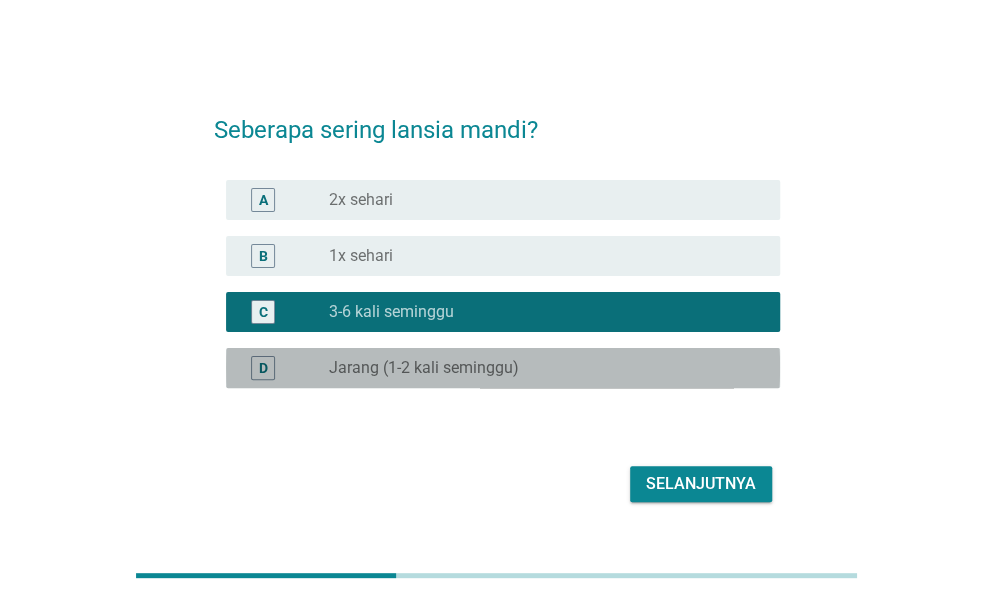 click on "radio_button_unchecked Jarang (1-2 kali seminggu)" at bounding box center [538, 368] 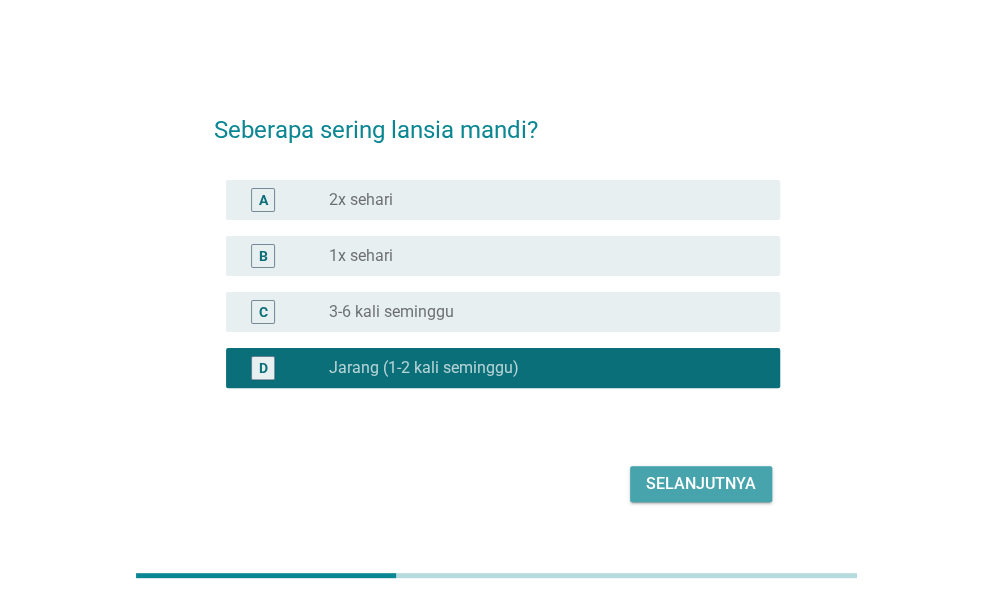 click on "Selanjutnya" at bounding box center (701, 484) 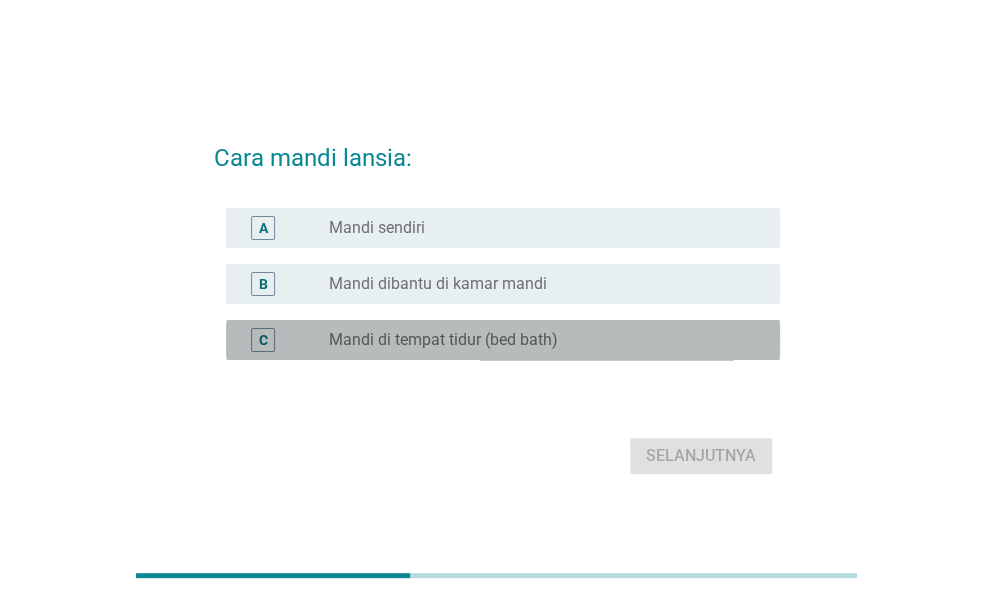 click on "C     radio_button_unchecked Mandi di tempat tidur (bed bath)" at bounding box center (503, 340) 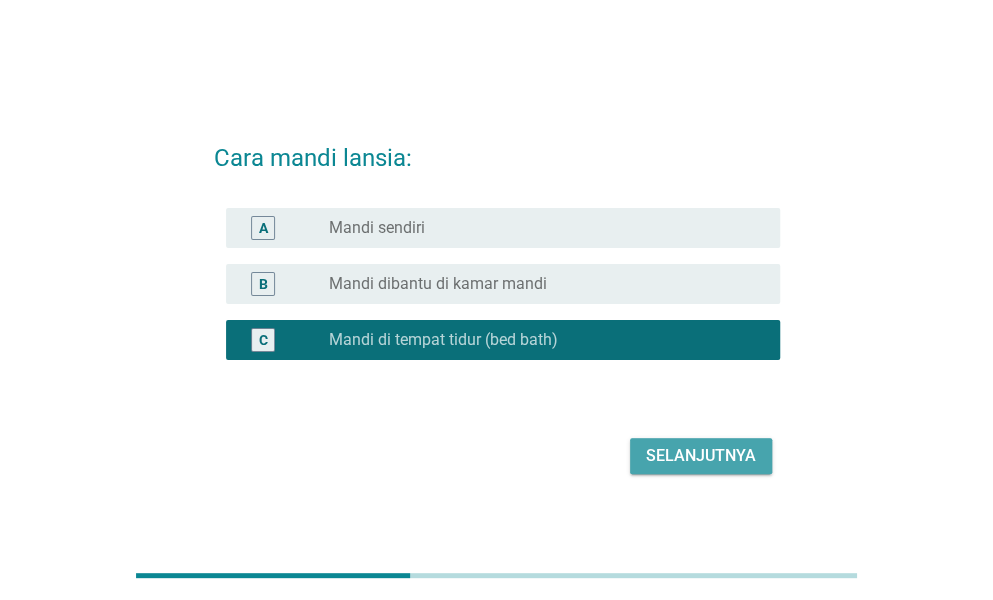 click on "Selanjutnya" at bounding box center (701, 456) 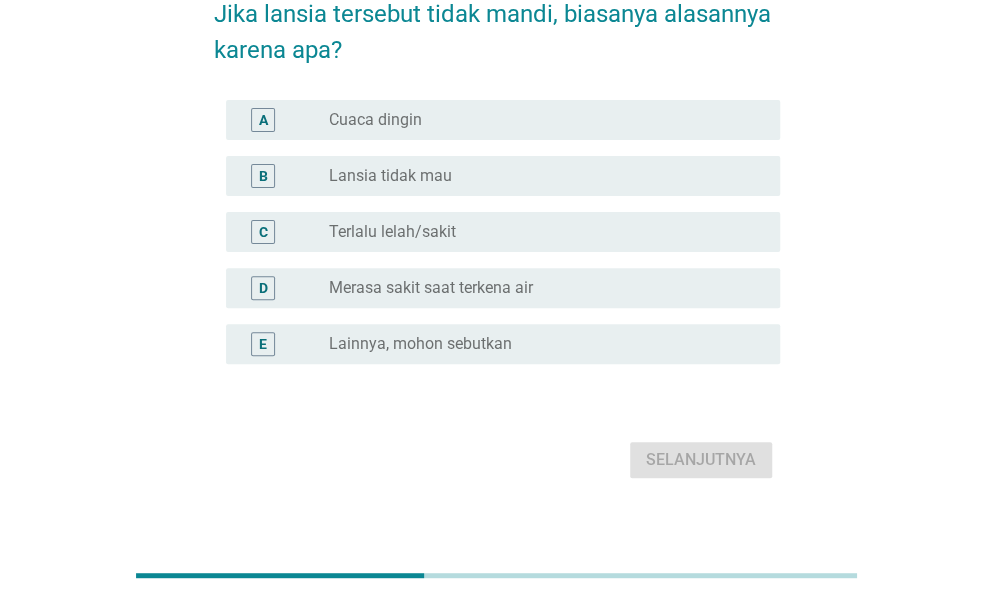 scroll, scrollTop: 134, scrollLeft: 0, axis: vertical 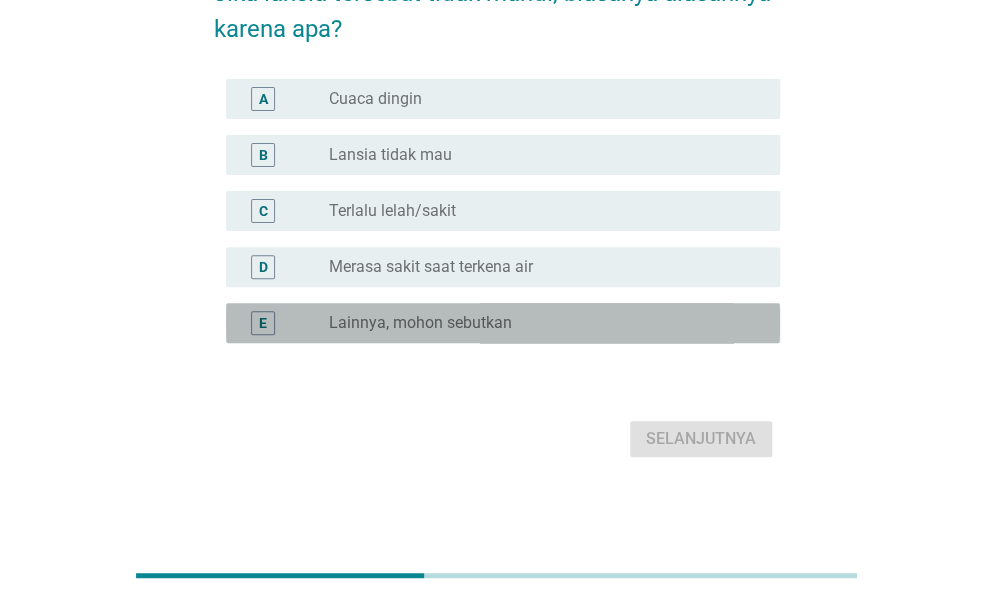 click on "Lainnya, mohon sebutkan" at bounding box center [420, 323] 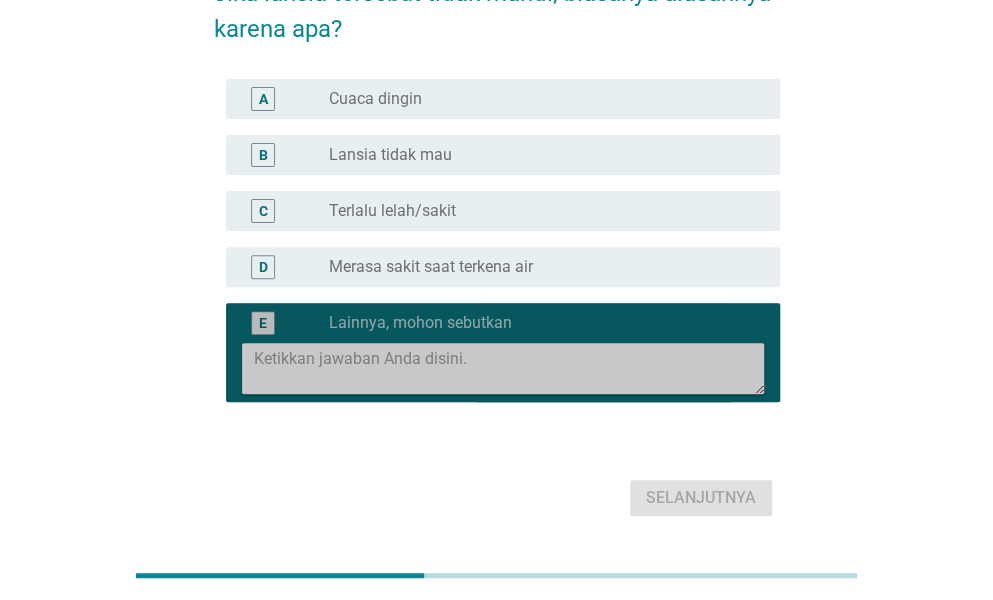 click at bounding box center [509, 368] 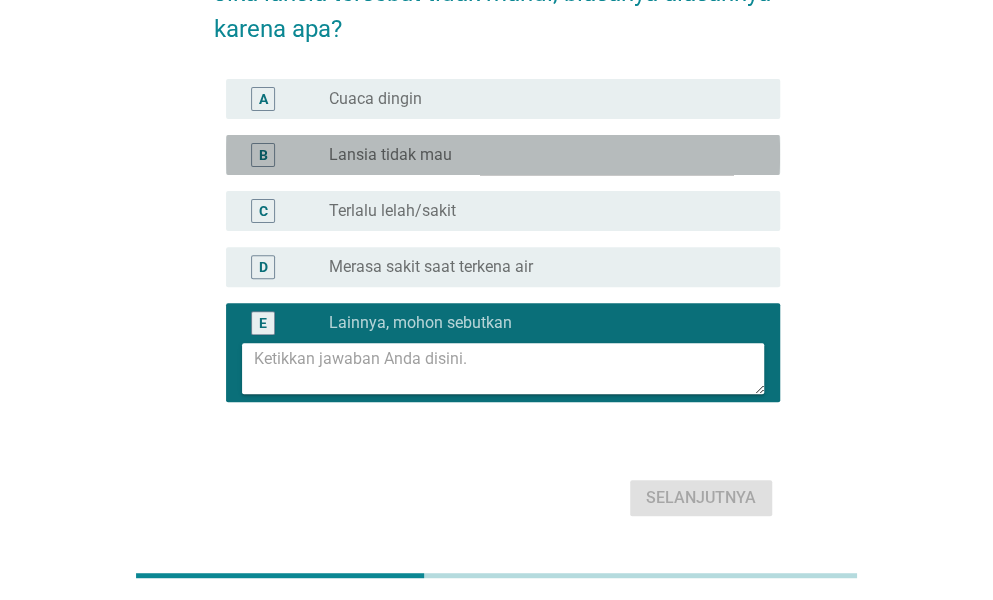 click on "radio_button_unchecked Lansia tidak mau" at bounding box center [538, 155] 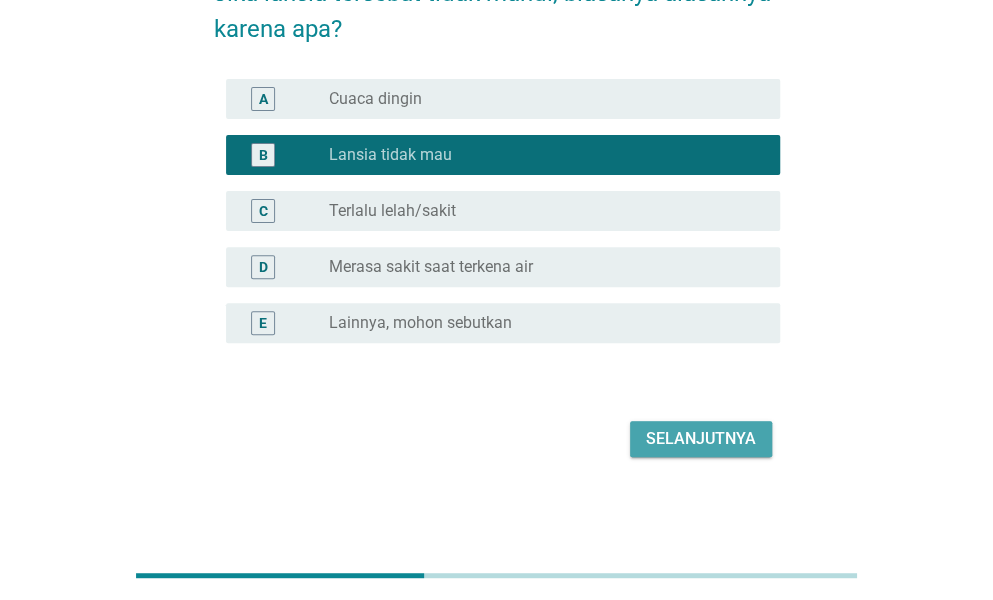 click on "Selanjutnya" at bounding box center [701, 439] 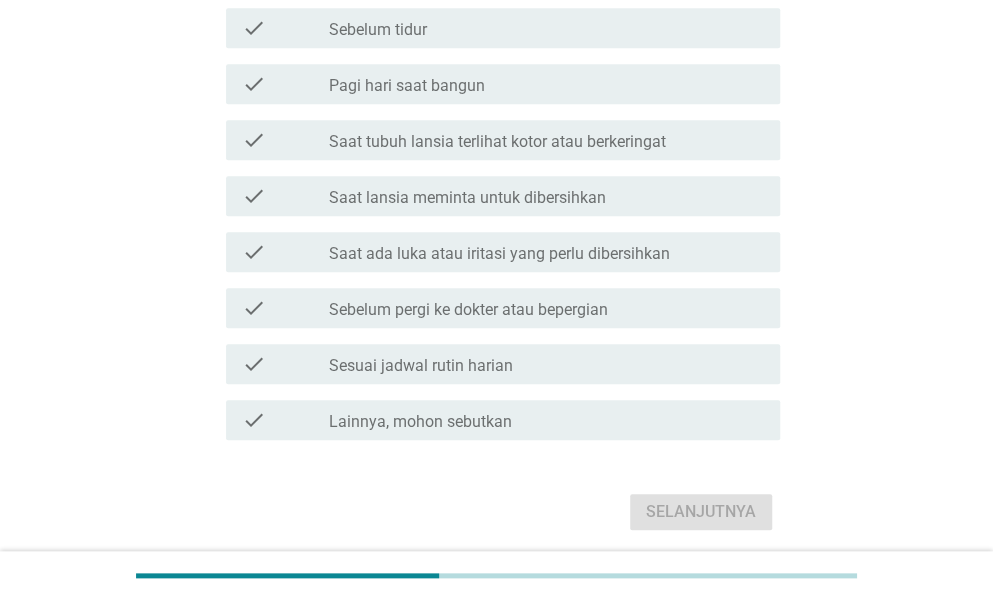 scroll, scrollTop: 448, scrollLeft: 0, axis: vertical 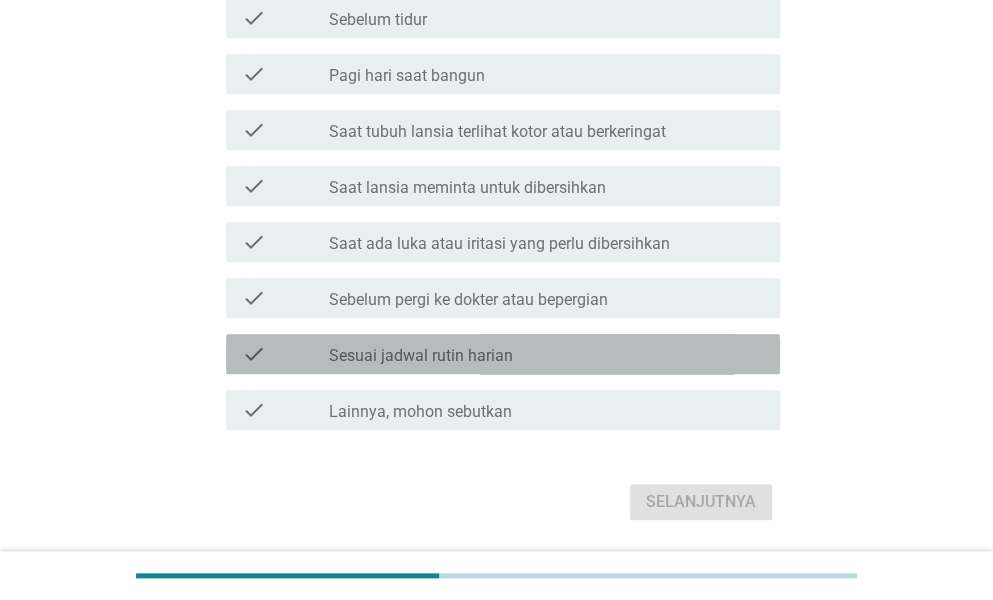 click on "check_box_outline_blank Sesuai jadwal rutin harian" at bounding box center (546, 354) 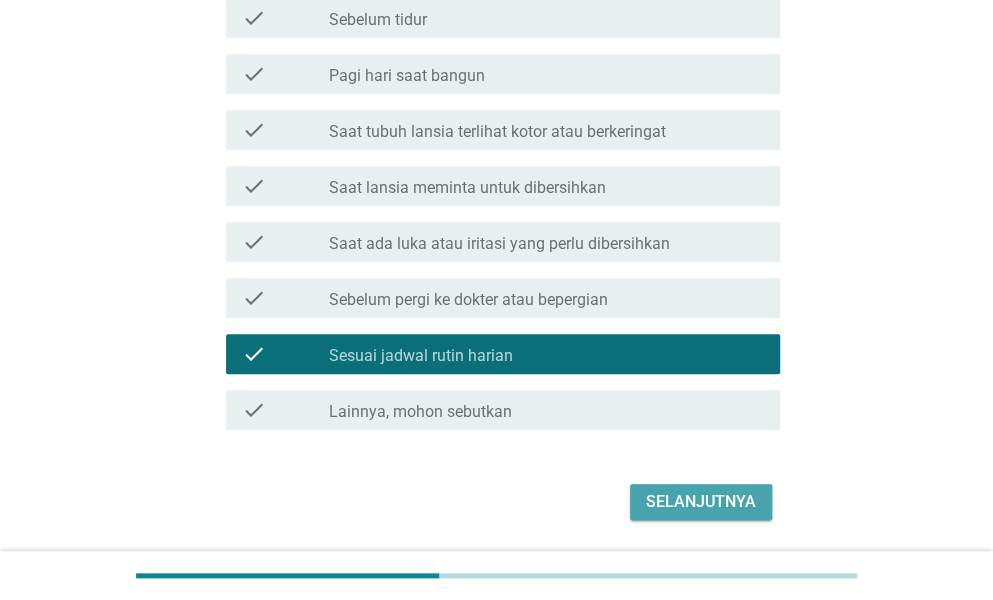 click on "Selanjutnya" at bounding box center (701, 502) 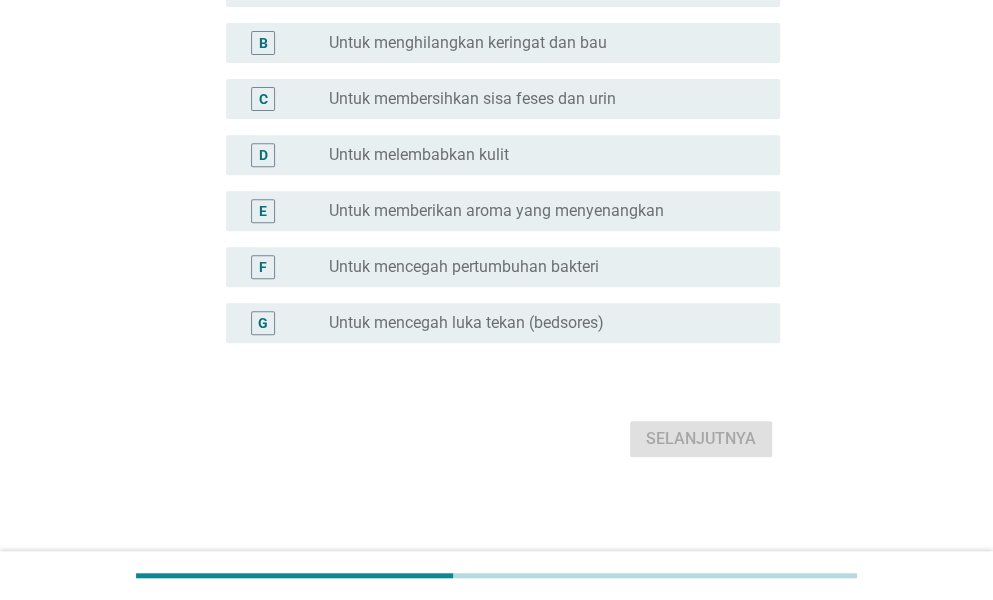 scroll, scrollTop: 0, scrollLeft: 0, axis: both 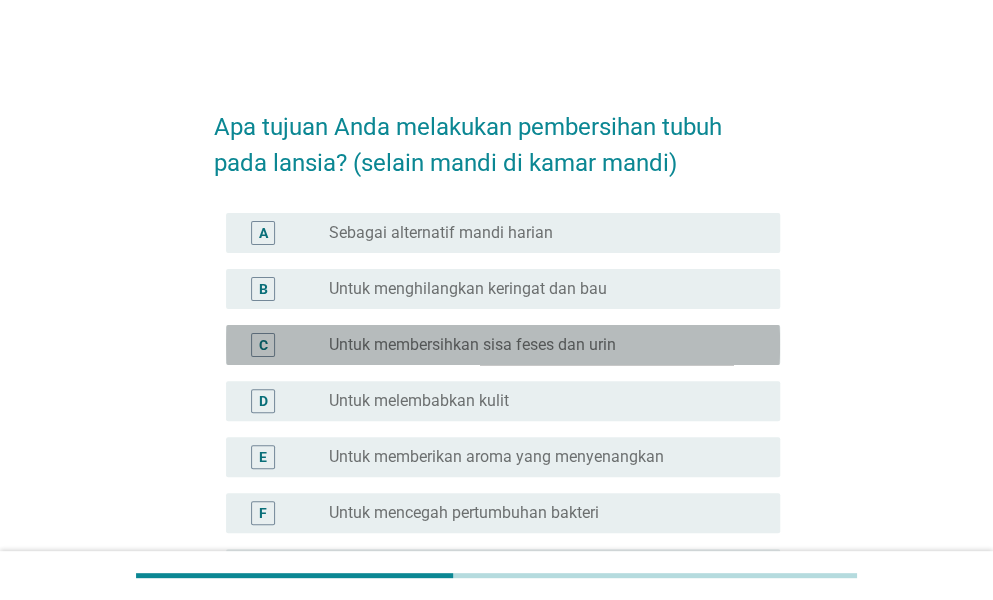 click on "Untuk membersihkan sisa feses dan urin" at bounding box center [472, 345] 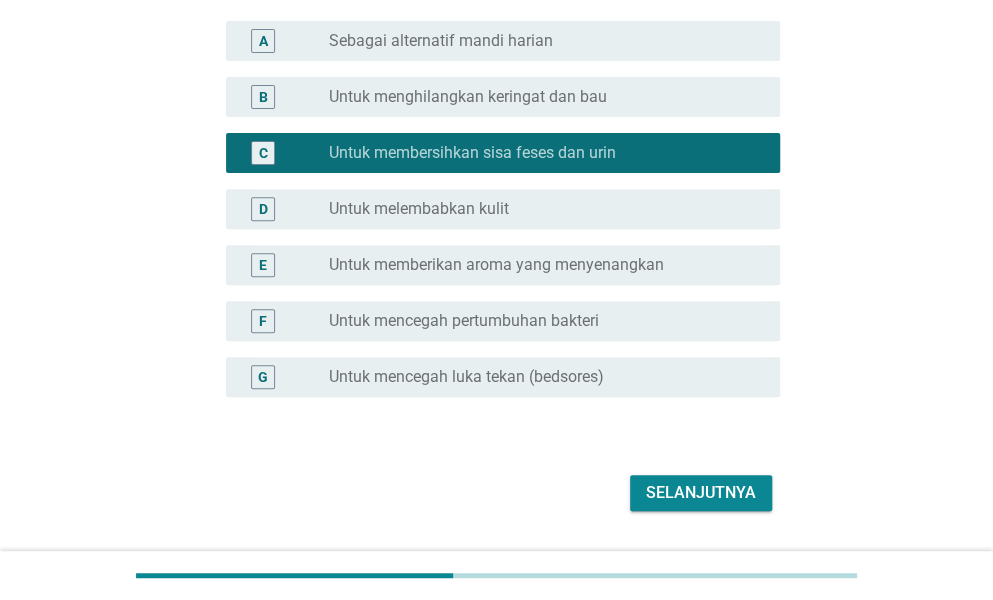 scroll, scrollTop: 200, scrollLeft: 0, axis: vertical 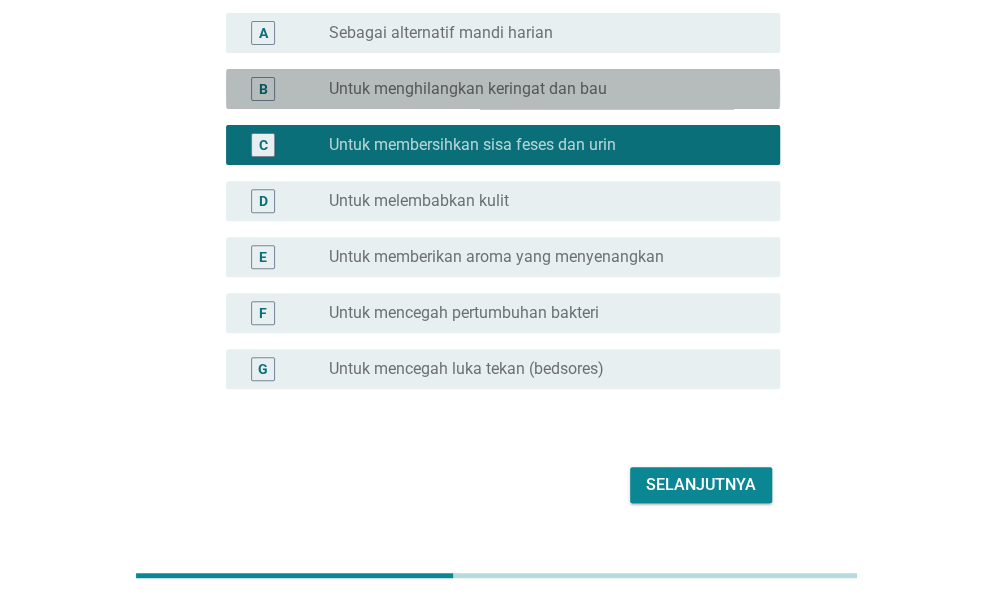 click on "radio_button_unchecked Untuk menghilangkan keringat dan bau" at bounding box center [538, 89] 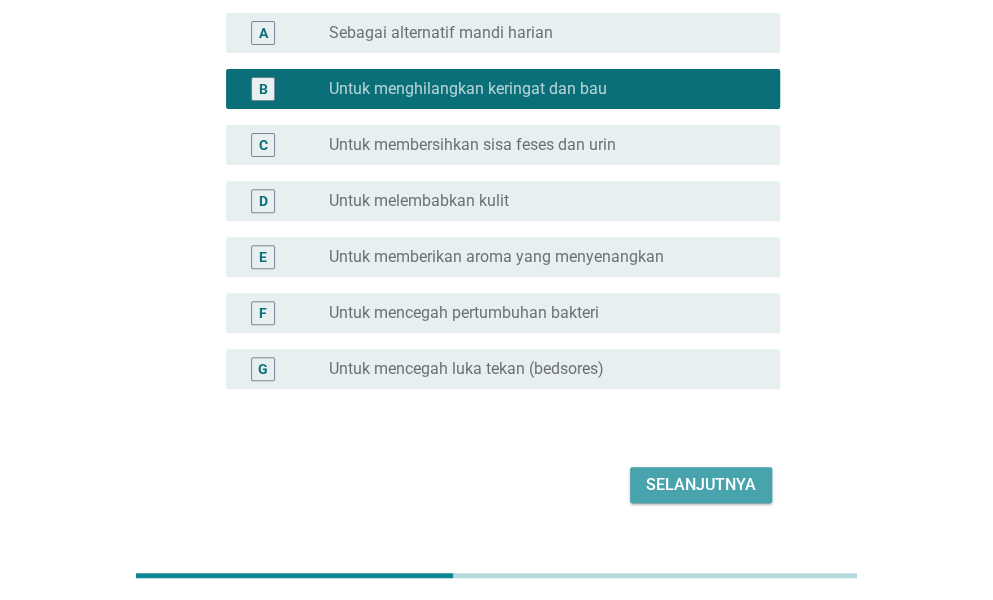 click on "Selanjutnya" at bounding box center (701, 485) 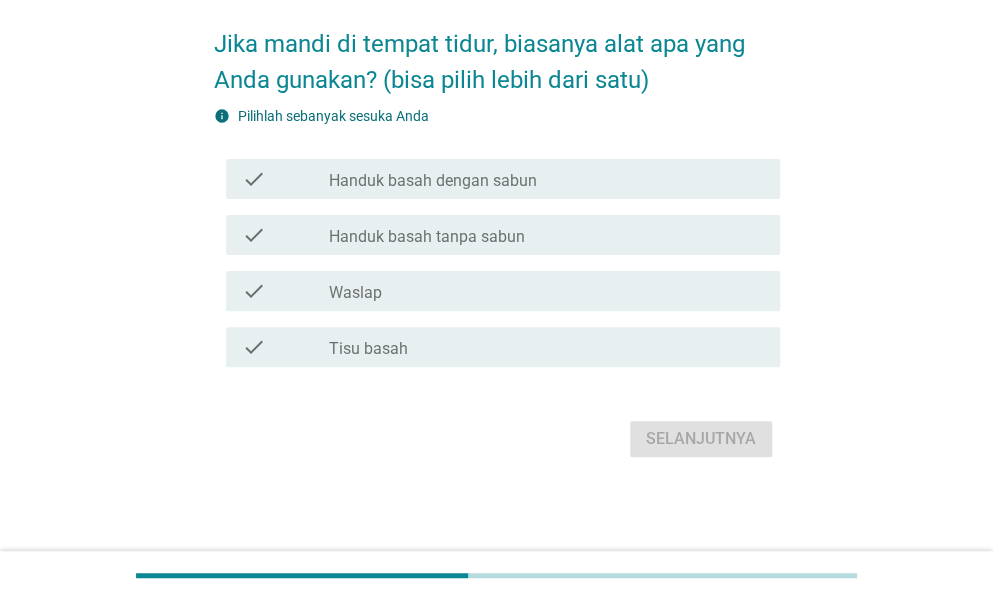 scroll, scrollTop: 0, scrollLeft: 0, axis: both 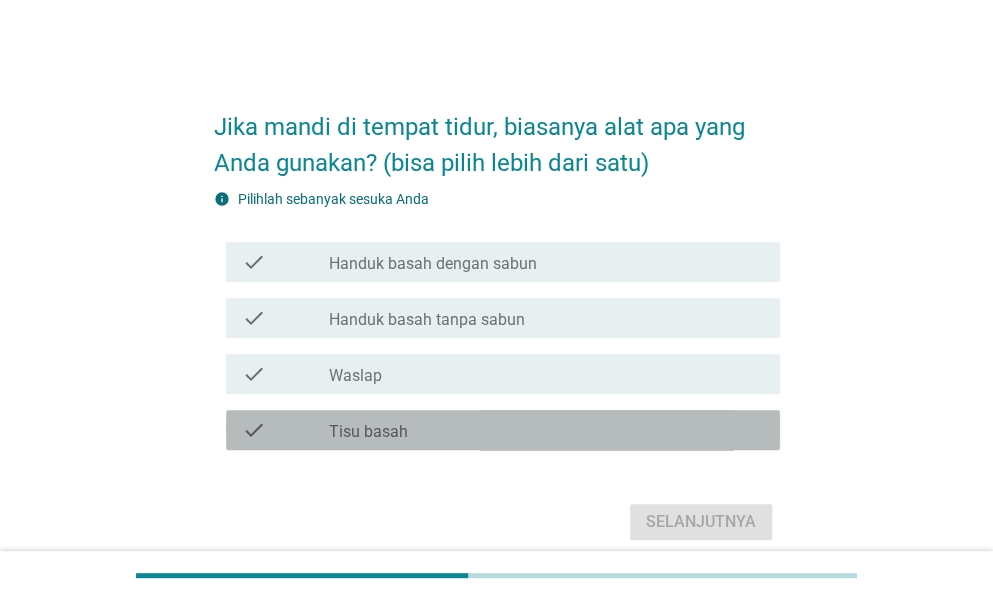 click on "check_box_outline_blank Tisu basah" at bounding box center [546, 430] 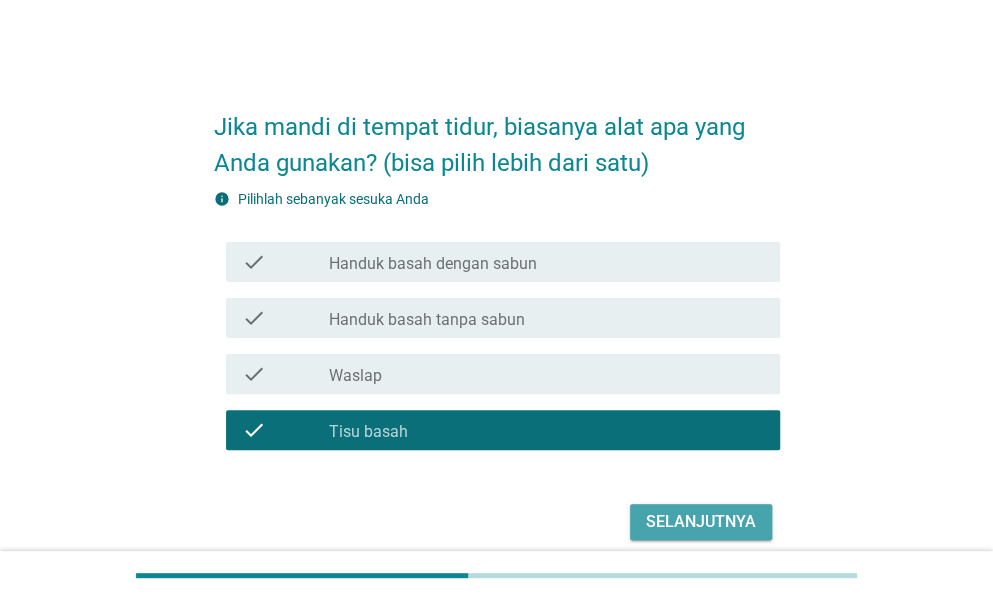click on "Selanjutnya" at bounding box center [701, 522] 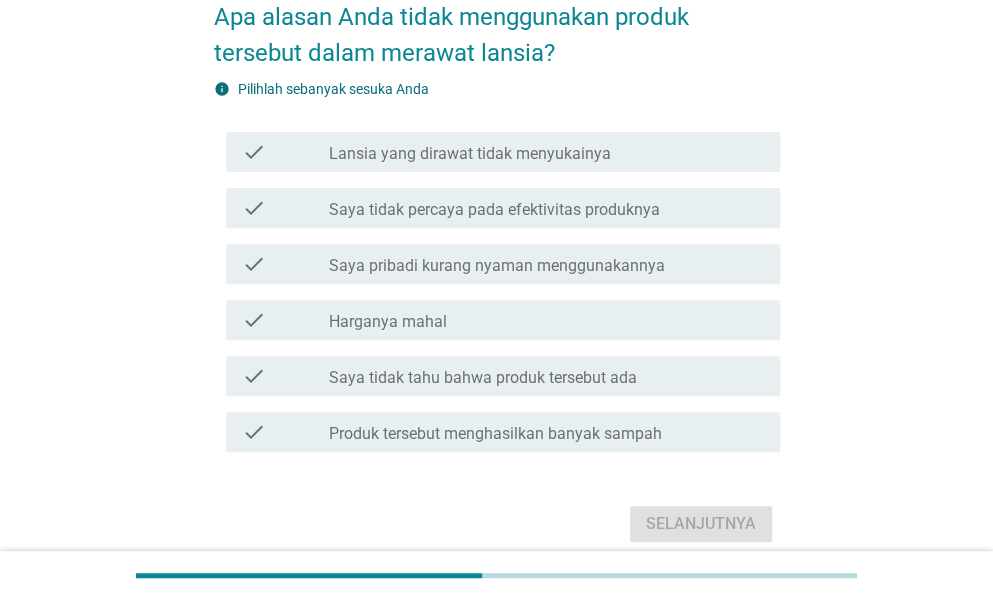 scroll, scrollTop: 188, scrollLeft: 0, axis: vertical 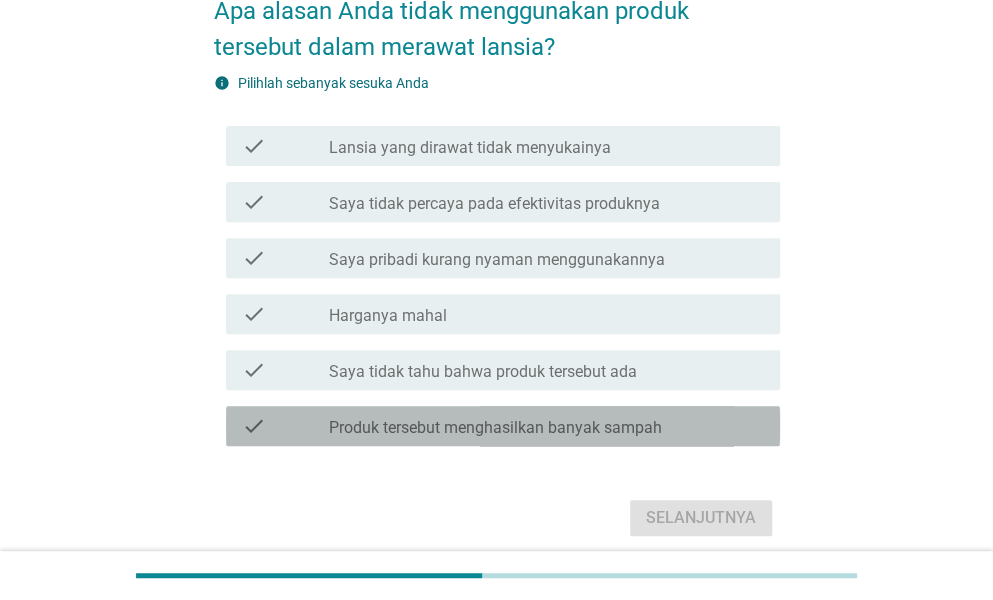 click on "Produk tersebut menghasilkan banyak sampah" at bounding box center (495, 428) 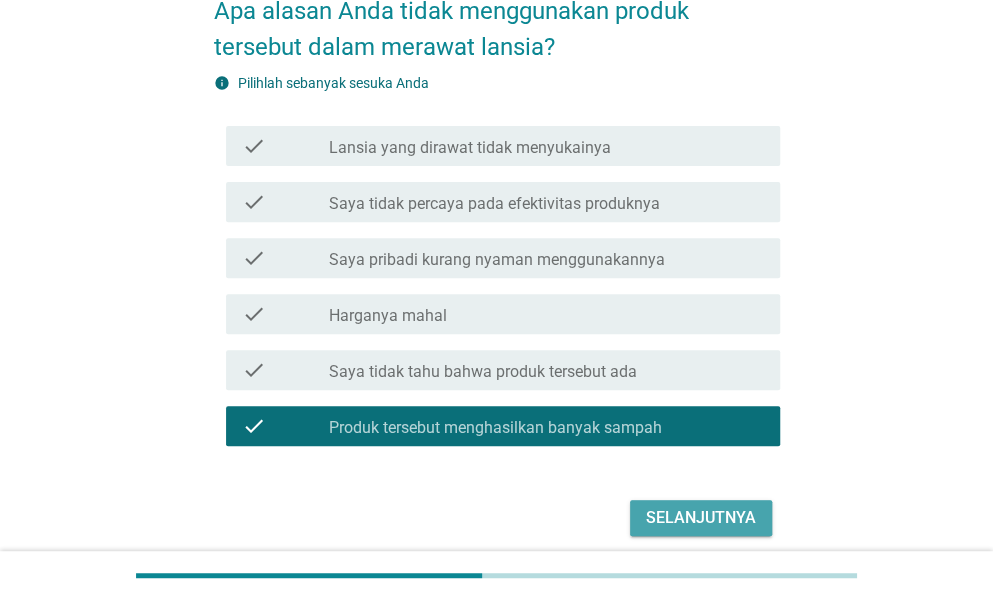 click on "Selanjutnya" at bounding box center (701, 518) 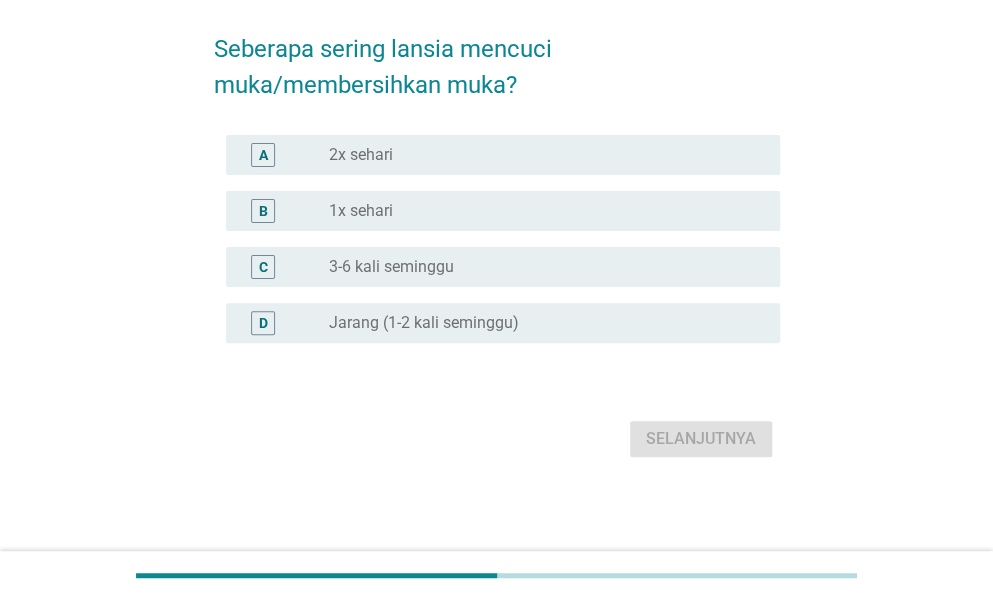 scroll, scrollTop: 0, scrollLeft: 0, axis: both 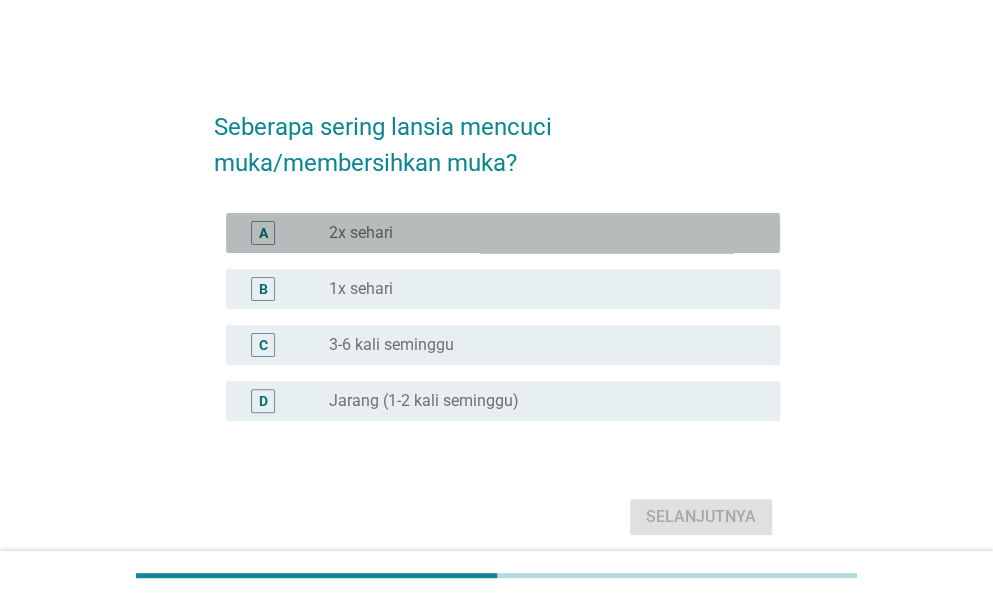 click on "A     radio_button_unchecked 2x sehari" at bounding box center (503, 233) 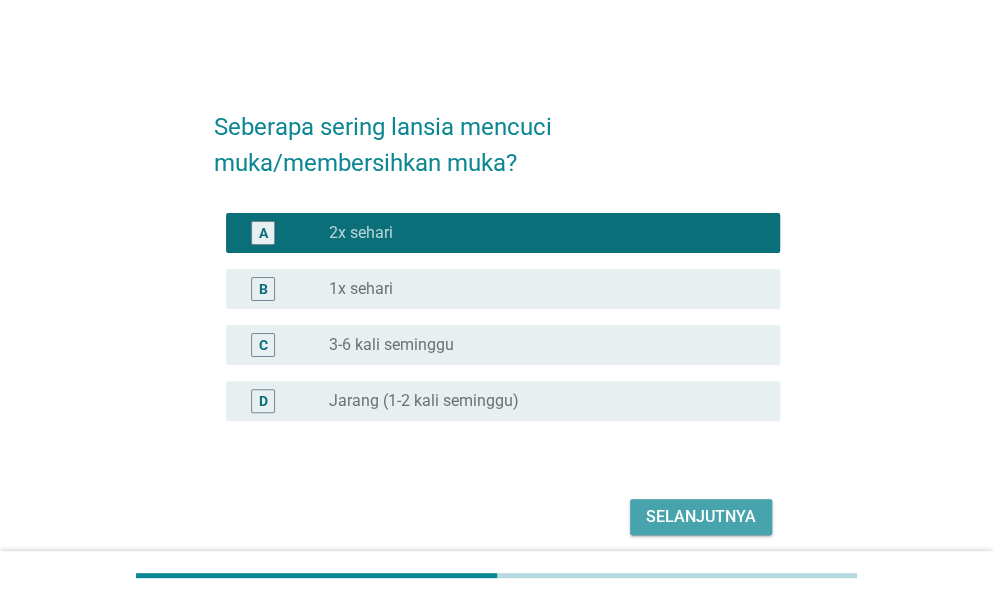 click on "Selanjutnya" at bounding box center (701, 517) 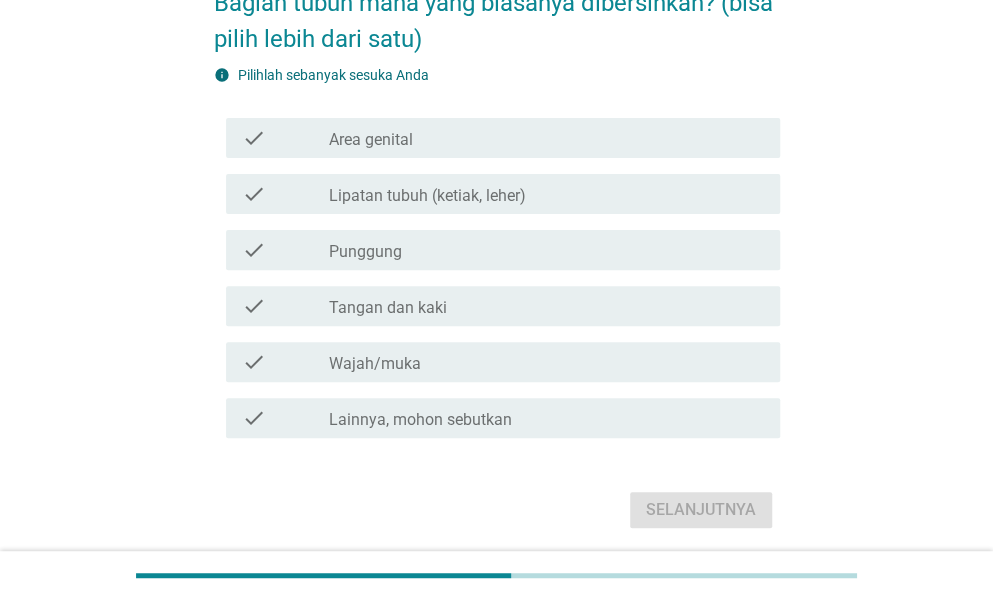 scroll, scrollTop: 129, scrollLeft: 0, axis: vertical 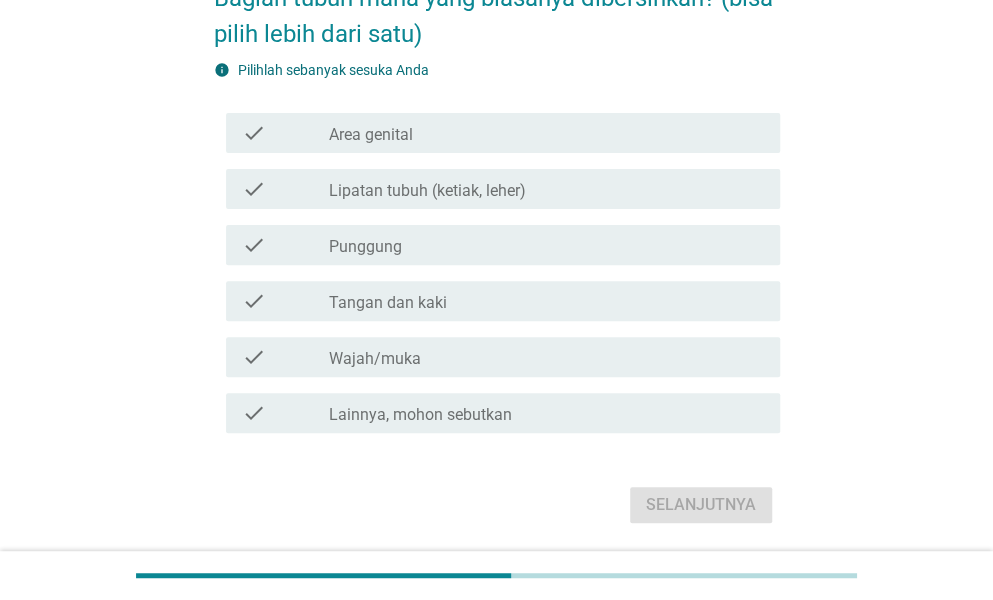 click on "check     check_box_outline_blank Area genital" at bounding box center (497, 133) 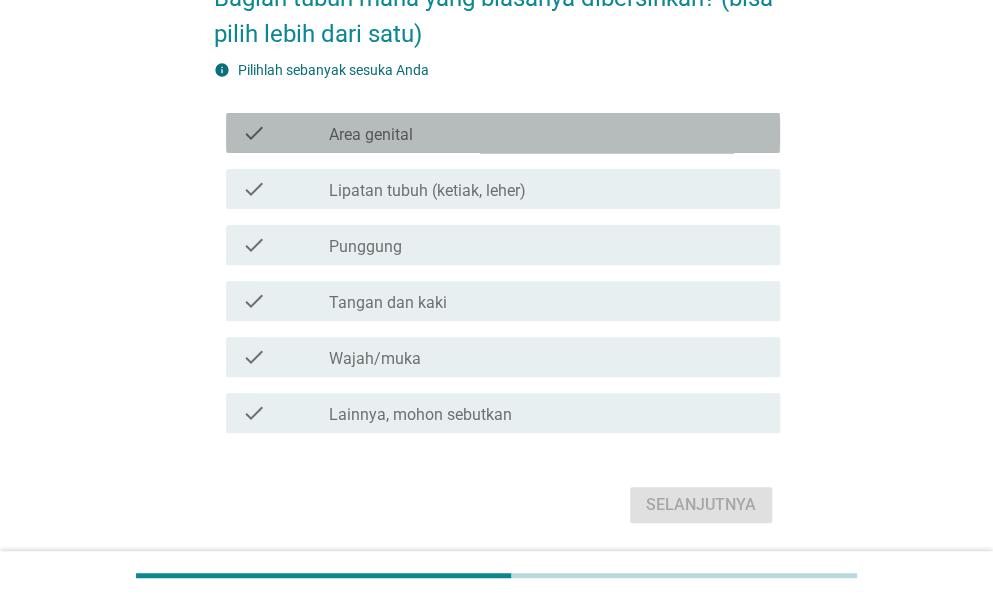 click on "check_box_outline_blank Area genital" at bounding box center [546, 133] 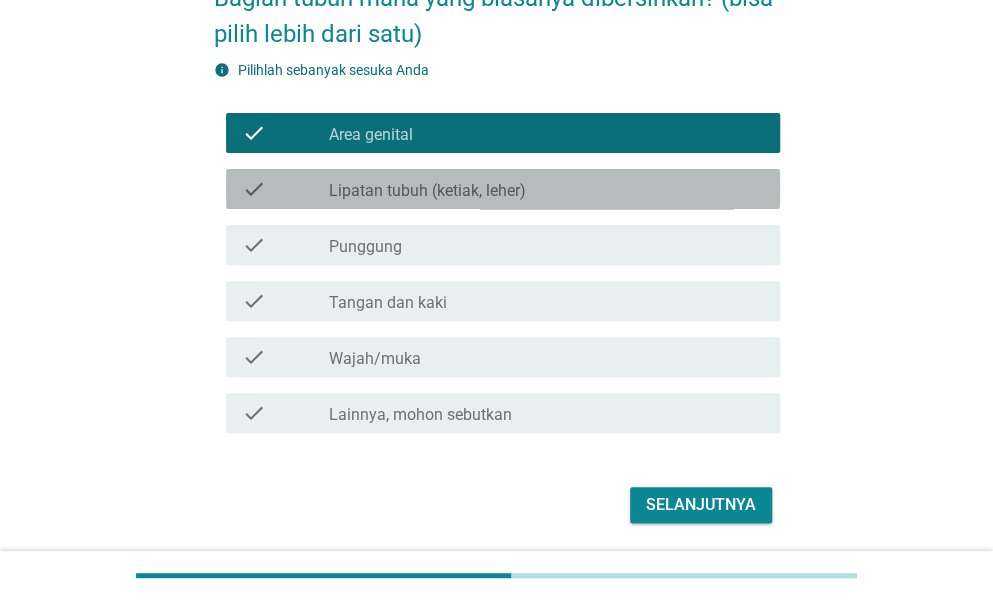 click on "check_box_outline_blank Lipatan tubuh (ketiak, leher)" at bounding box center (546, 189) 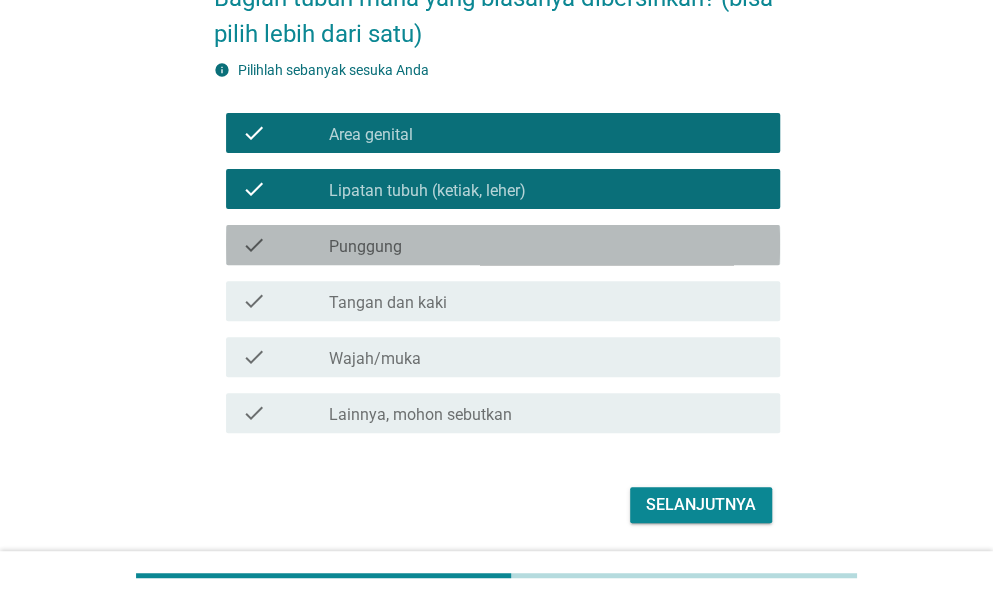 click on "check_box_outline_blank Punggung" at bounding box center [546, 245] 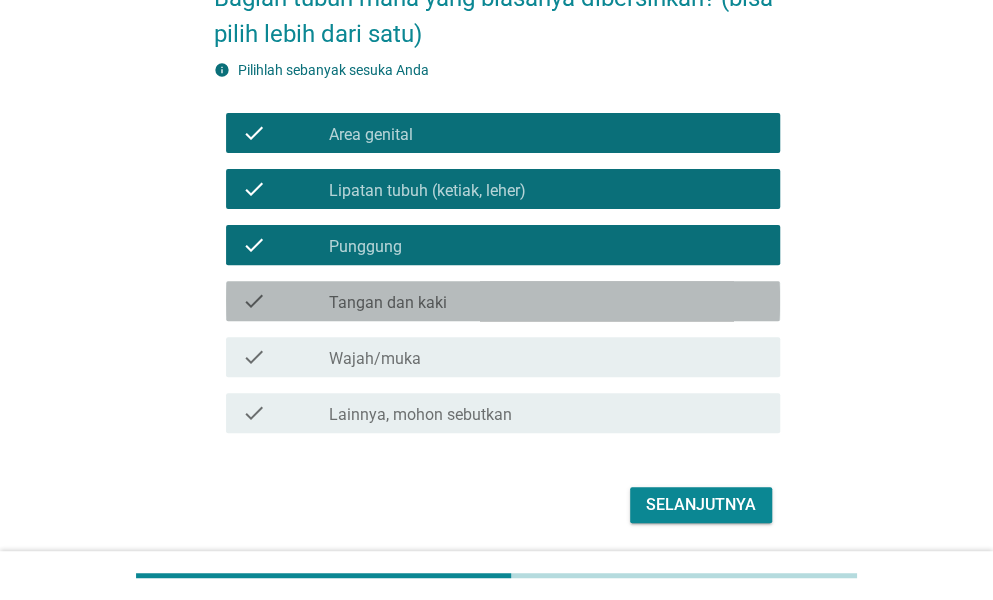 click on "check_box_outline_blank Tangan dan kaki" at bounding box center (546, 301) 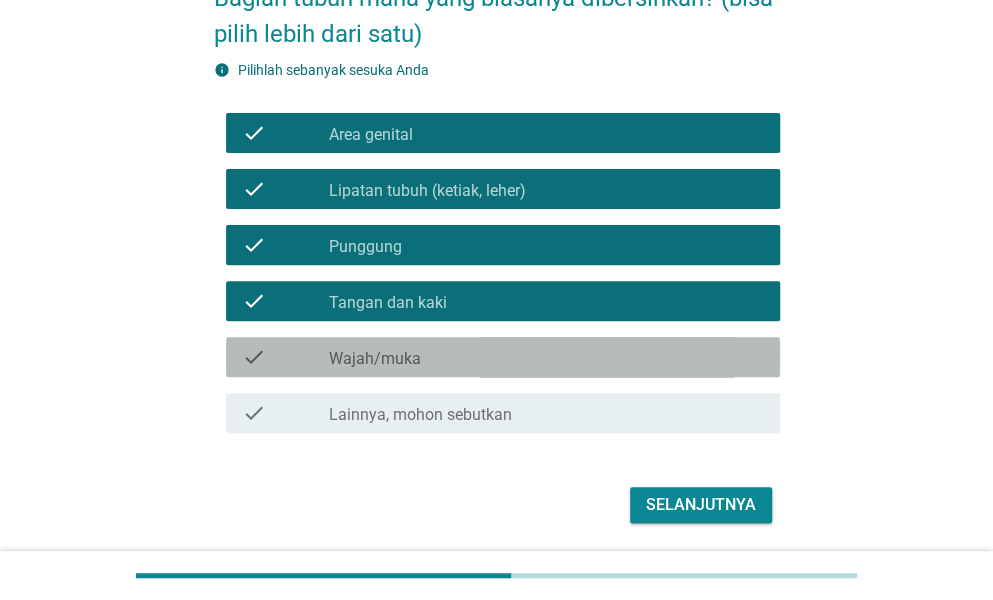 click on "check_box_outline_blank Wajah/muka" at bounding box center [546, 357] 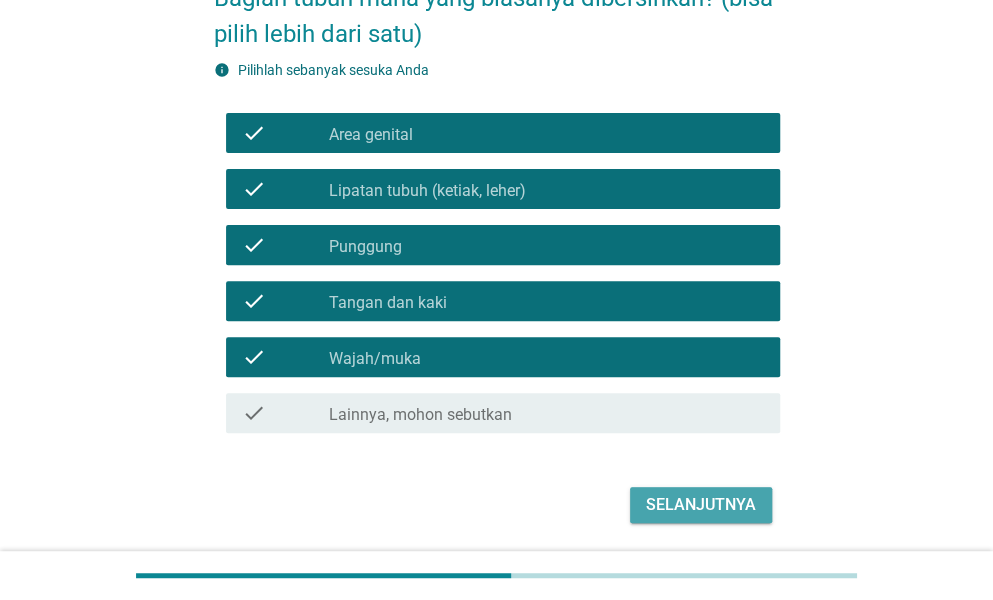 click on "Selanjutnya" at bounding box center [701, 505] 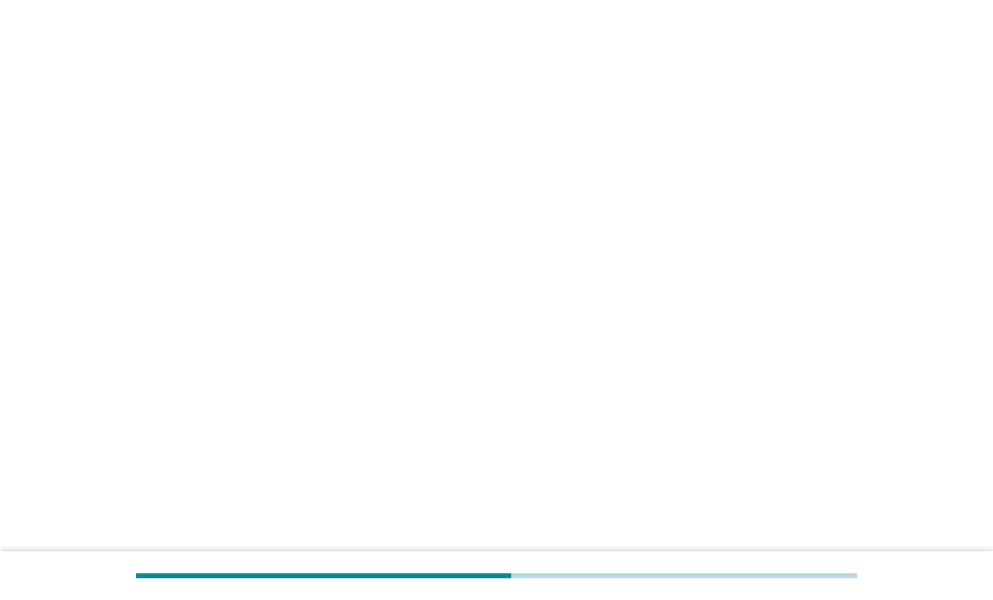scroll, scrollTop: 0, scrollLeft: 0, axis: both 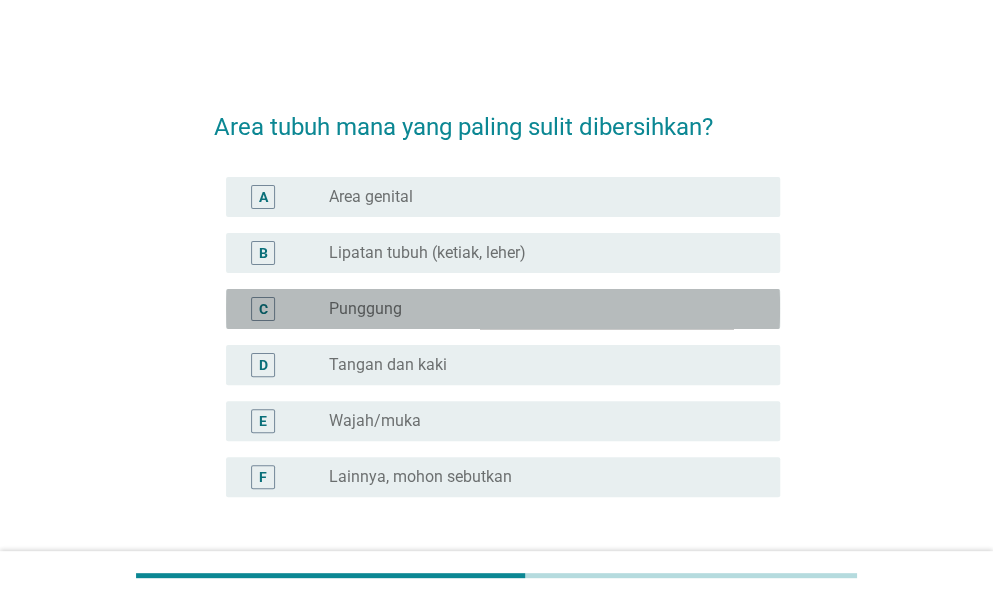 click on "radio_button_unchecked Punggung" at bounding box center (538, 309) 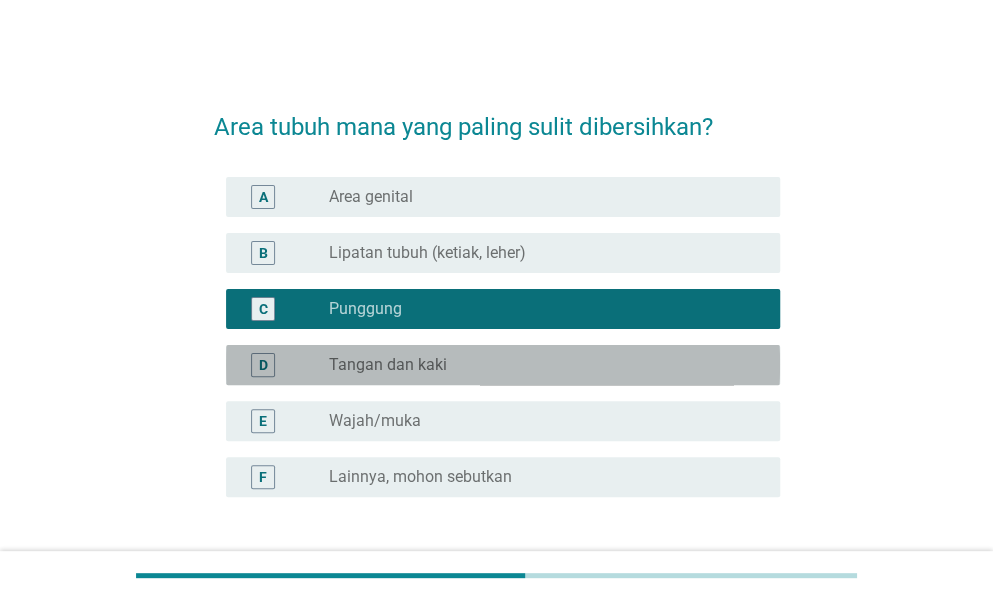 click on "D     radio_button_unchecked Tangan dan kaki" at bounding box center [503, 365] 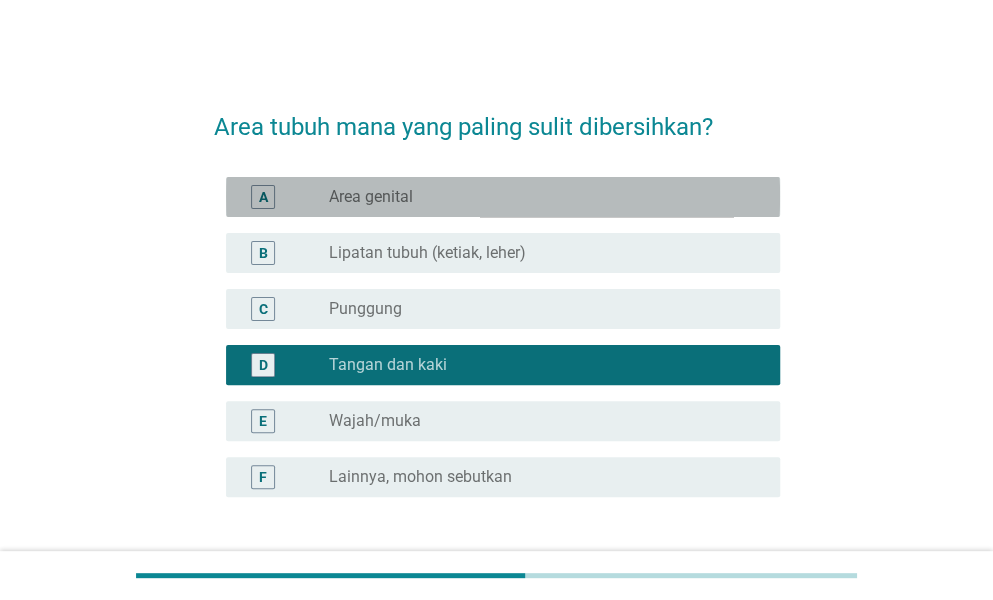 click on "A     radio_button_unchecked Area genital" at bounding box center (503, 197) 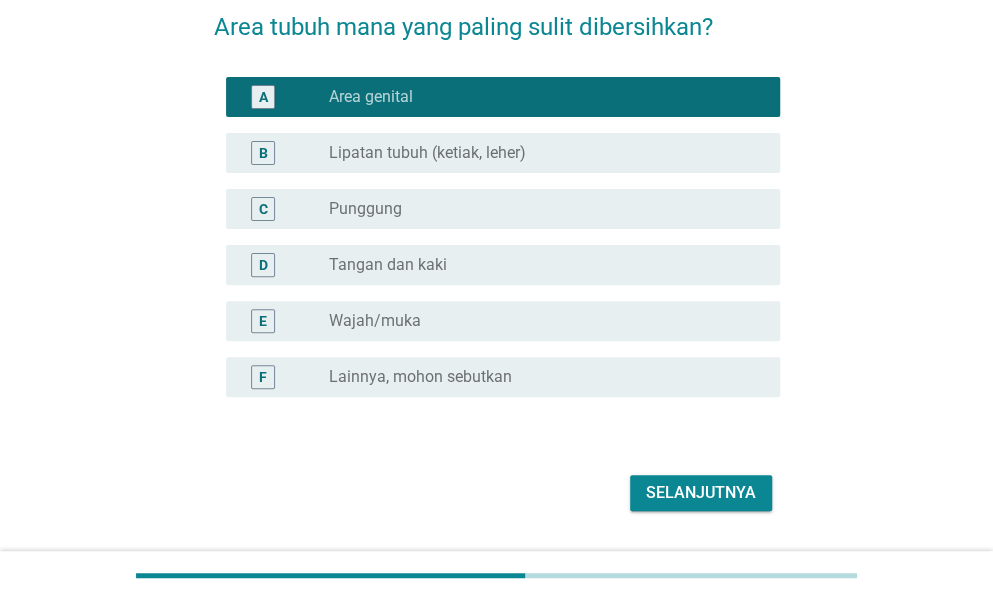 scroll, scrollTop: 154, scrollLeft: 0, axis: vertical 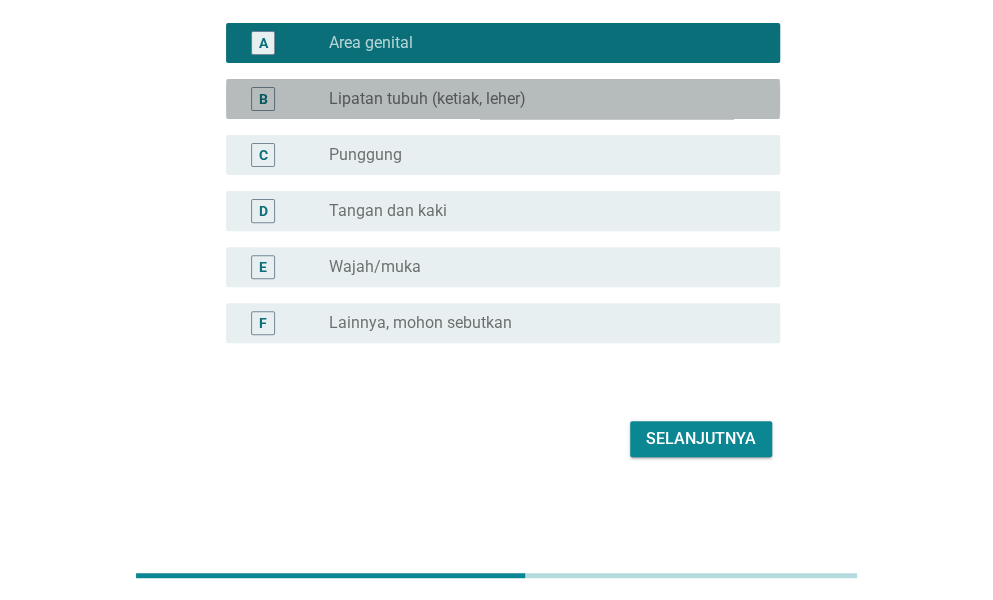 click on "radio_button_unchecked Lipatan tubuh (ketiak, leher)" at bounding box center (538, 99) 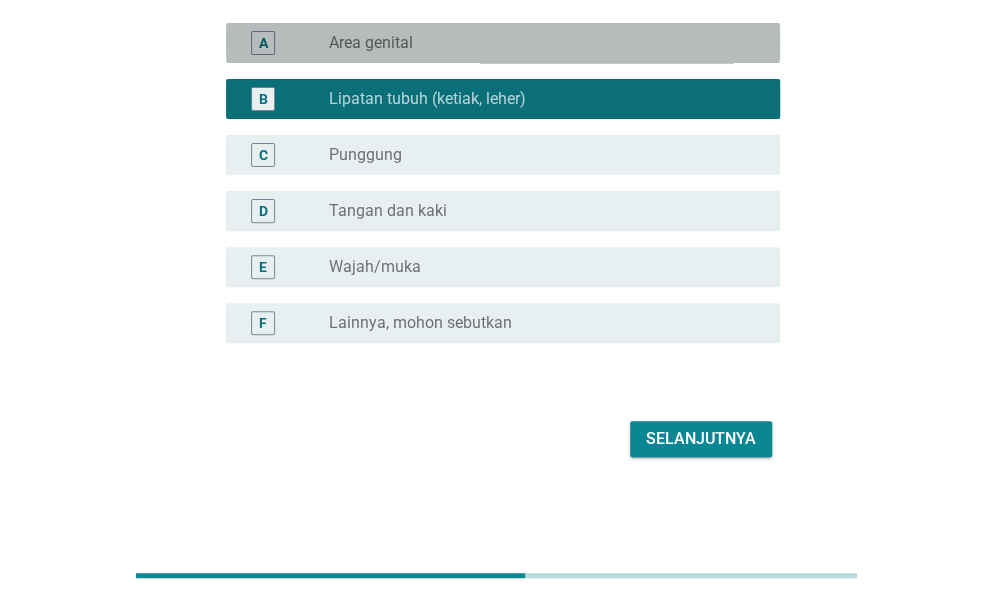 click on "radio_button_unchecked Area genital" at bounding box center (538, 43) 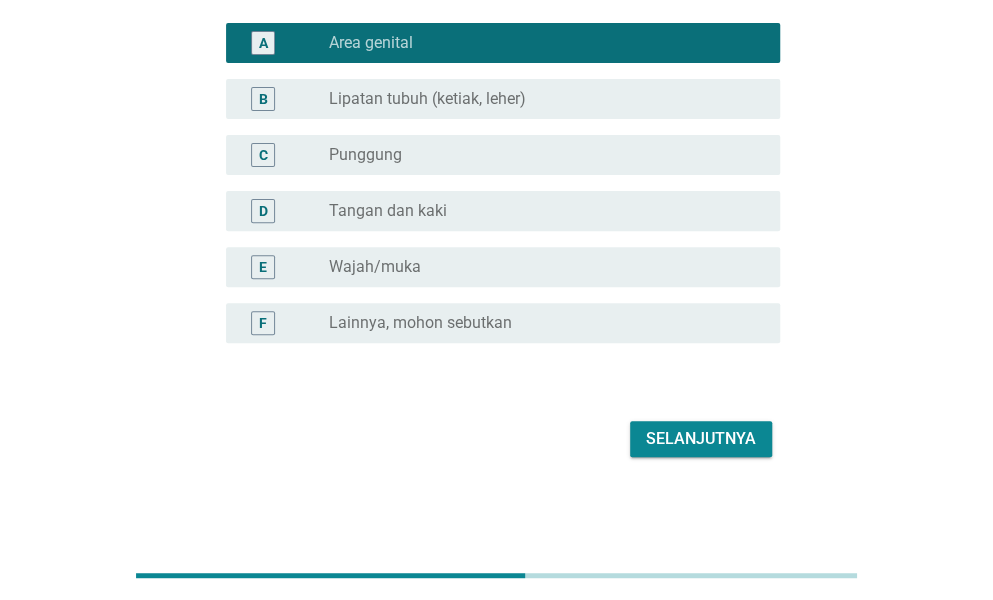 click on "Selanjutnya" at bounding box center (497, 439) 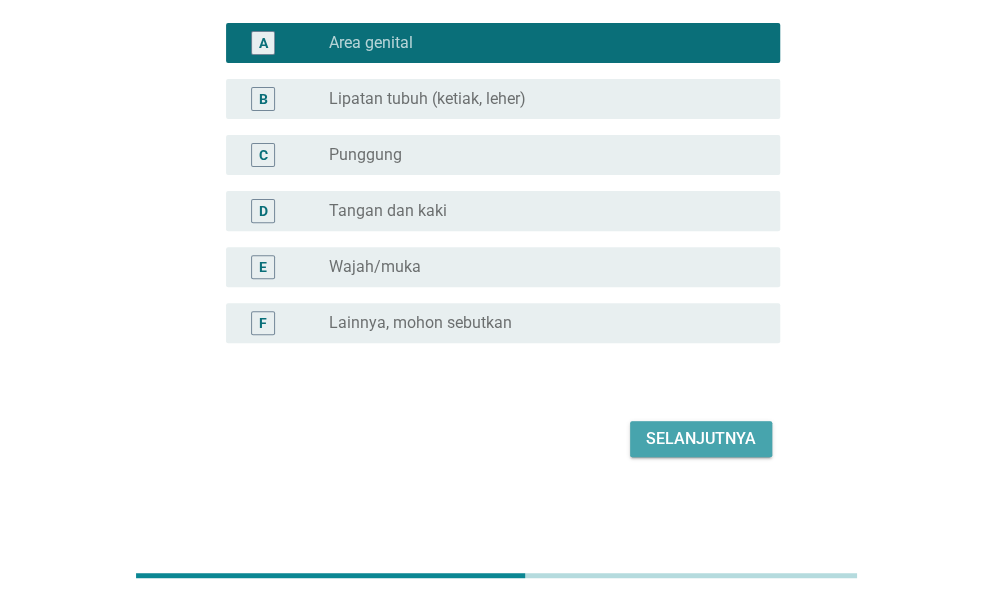click on "Selanjutnya" at bounding box center (701, 439) 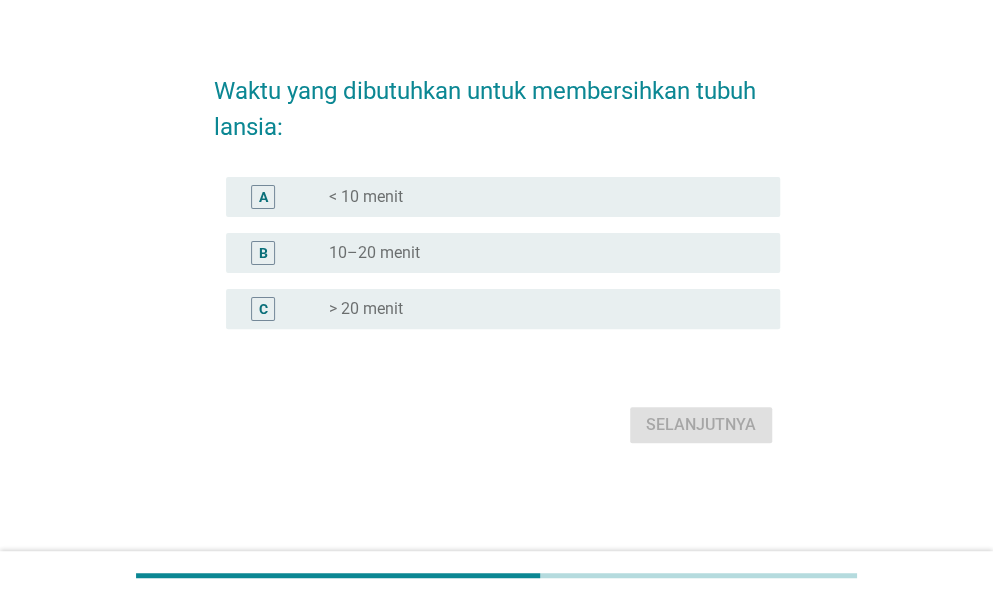 scroll, scrollTop: 0, scrollLeft: 0, axis: both 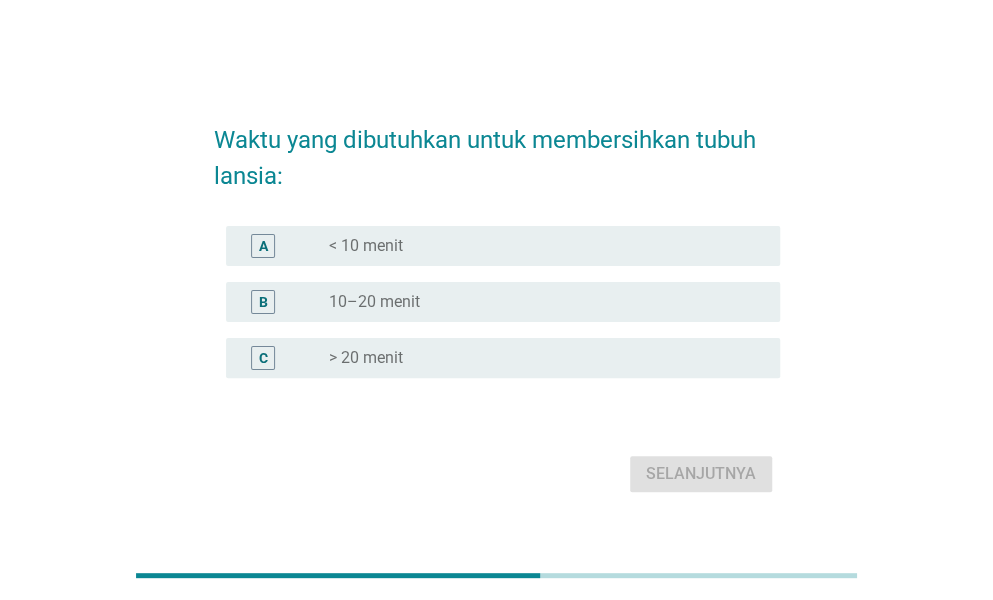 click on "radio_button_unchecked > 20 menit" at bounding box center (538, 358) 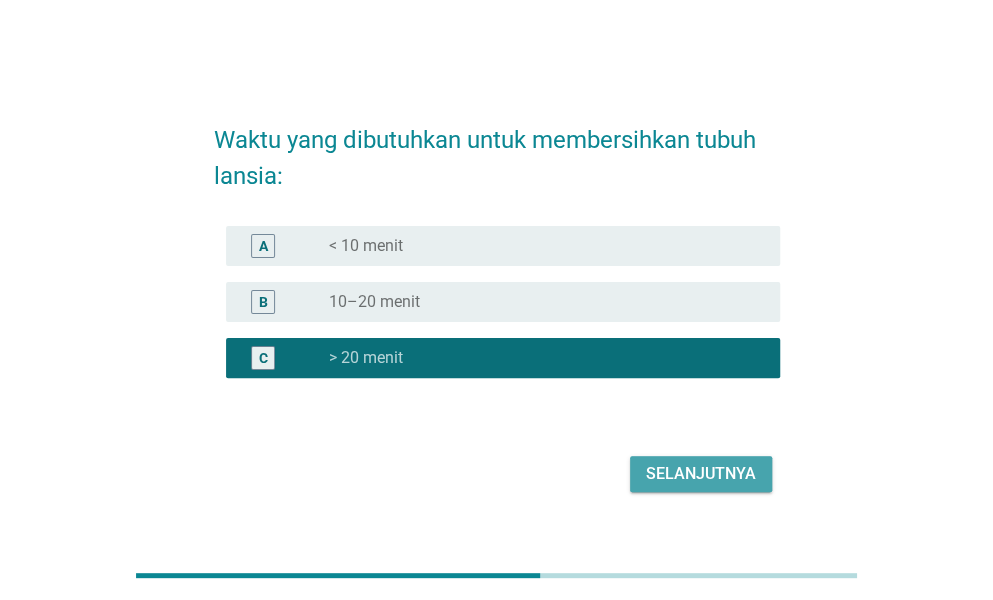 click on "Selanjutnya" at bounding box center (701, 474) 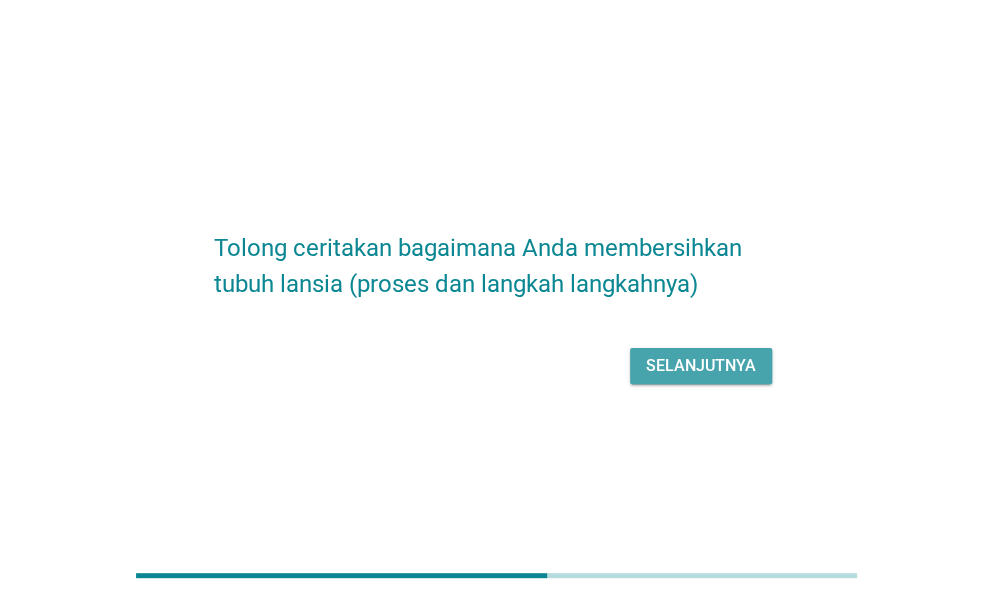 click on "Selanjutnya" at bounding box center [701, 366] 